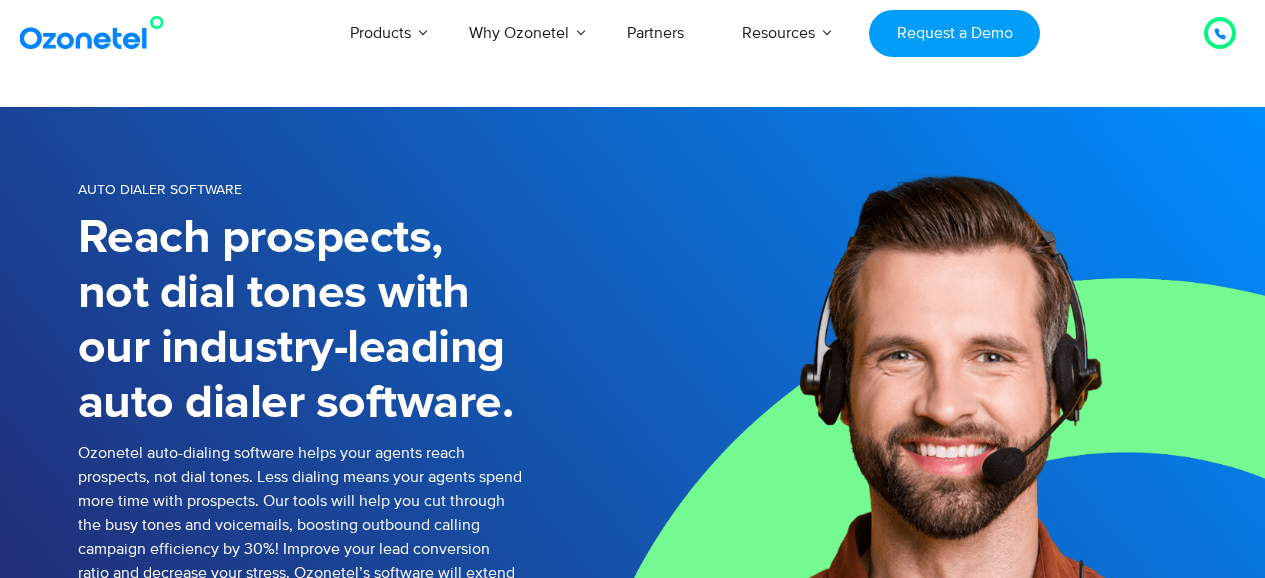 scroll, scrollTop: 0, scrollLeft: 0, axis: both 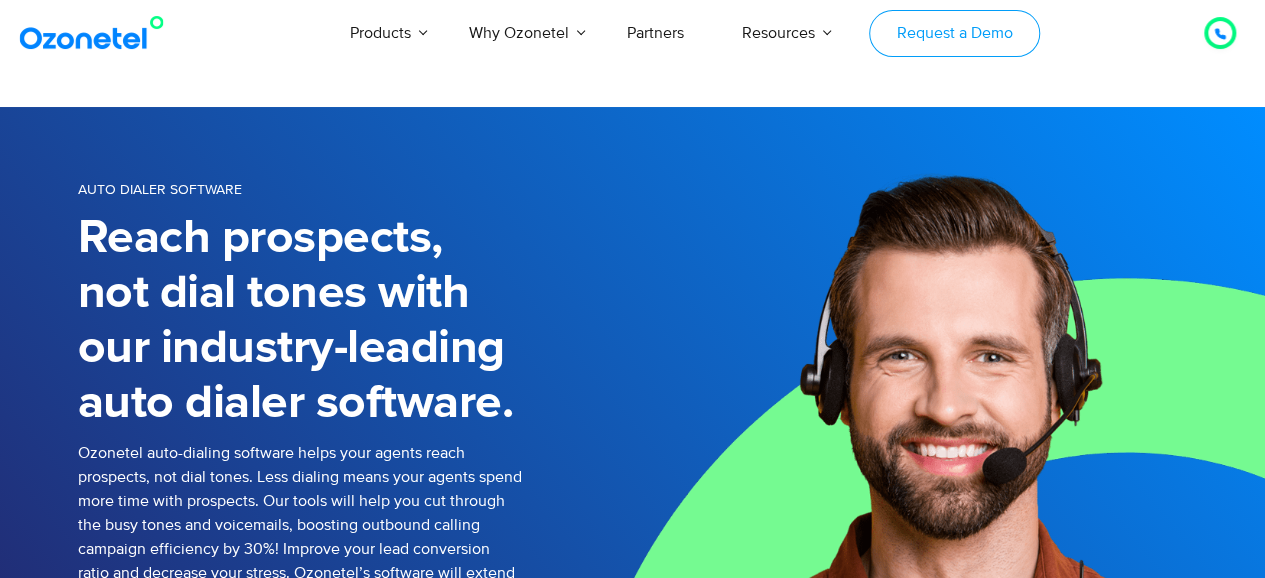 click on "Request a Demo" at bounding box center [954, 33] 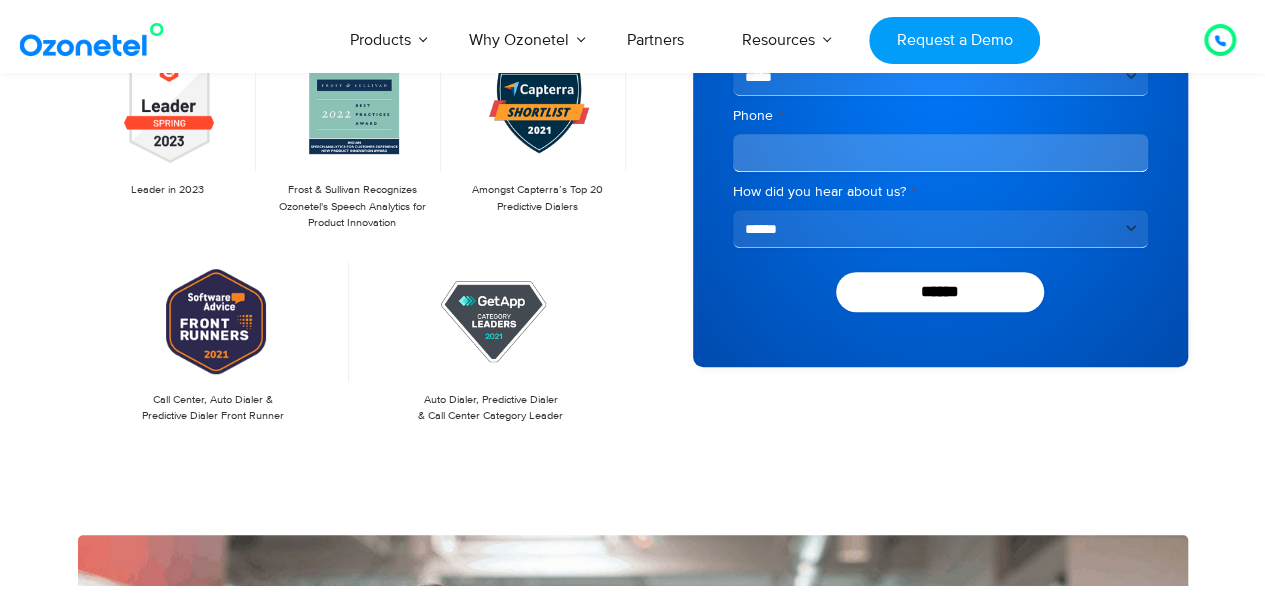 scroll, scrollTop: 368, scrollLeft: 0, axis: vertical 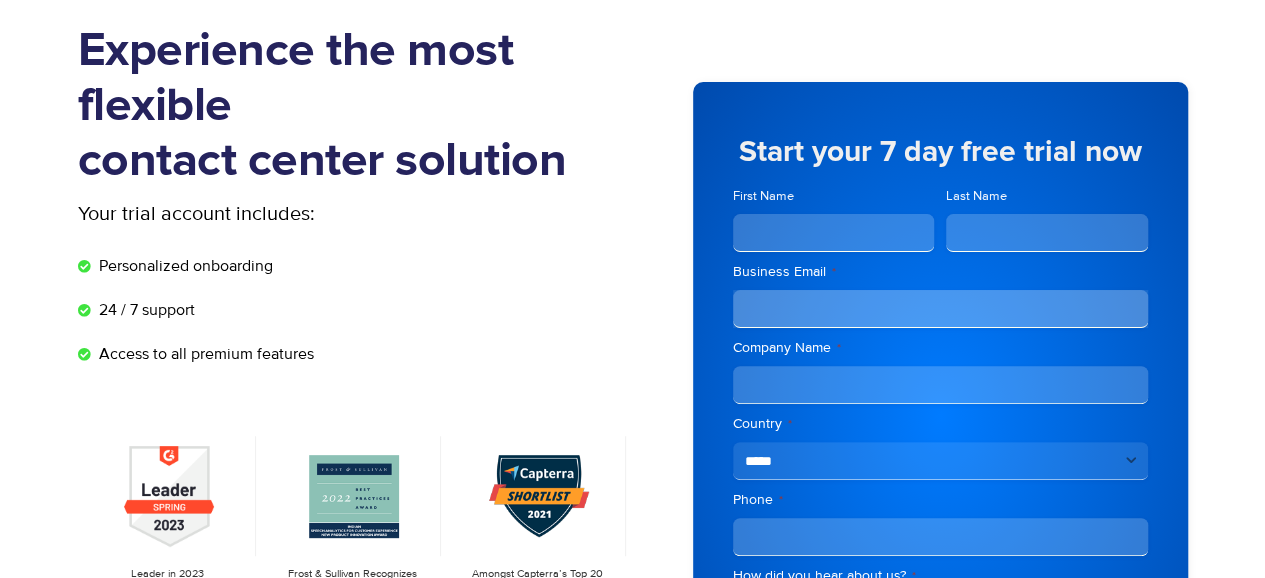 click on "First Name" at bounding box center [834, 233] 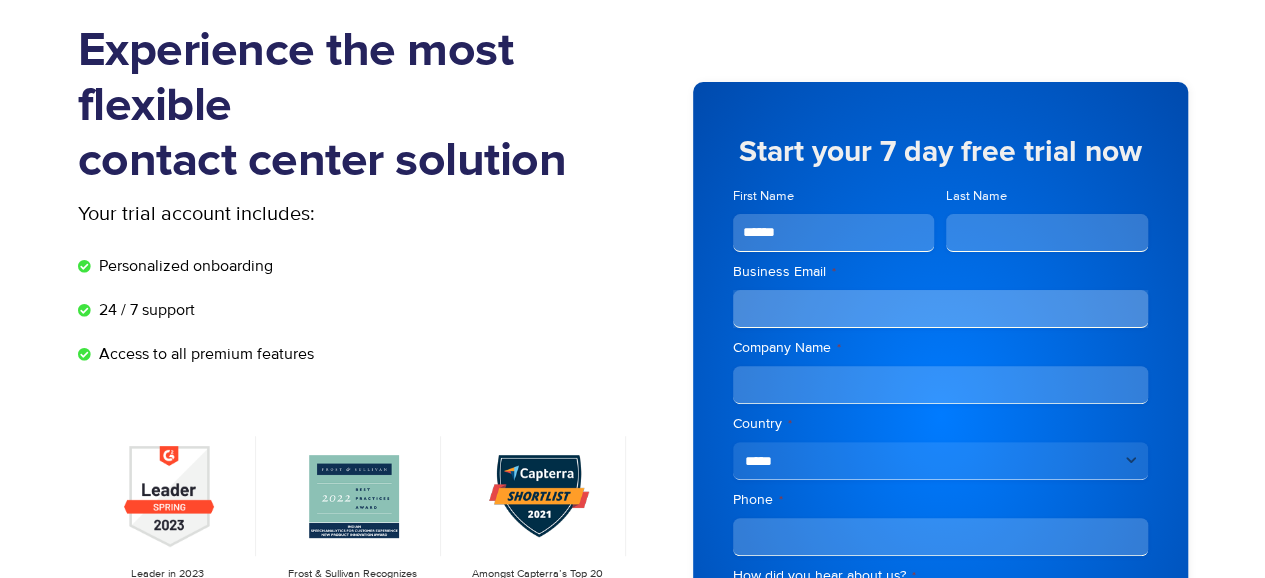 type on "******" 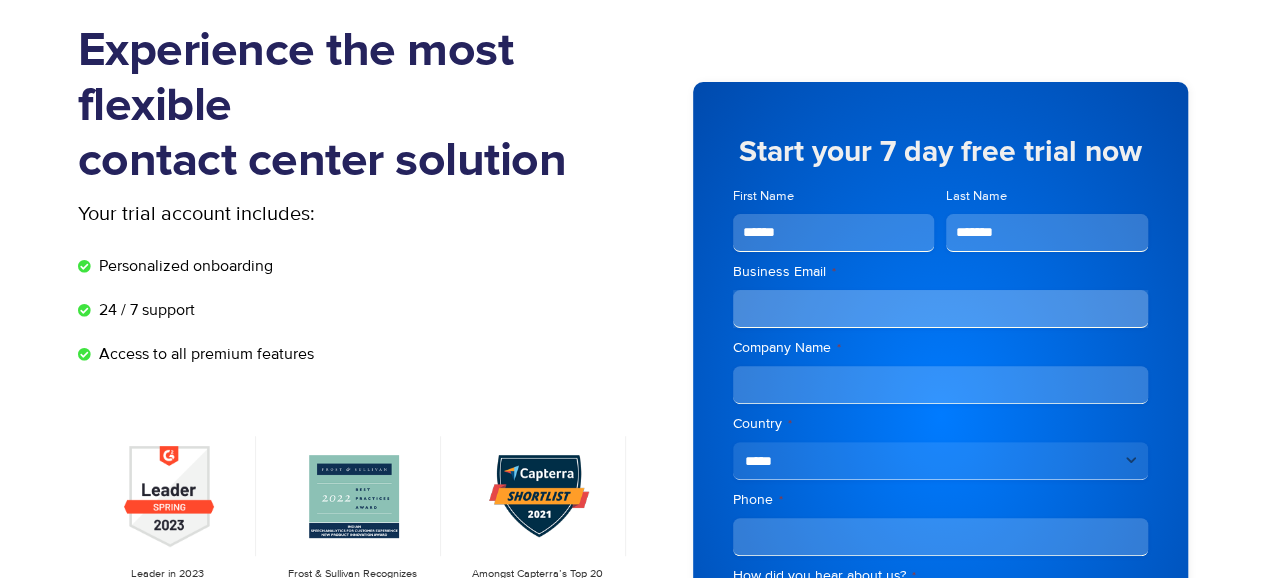 type on "*******" 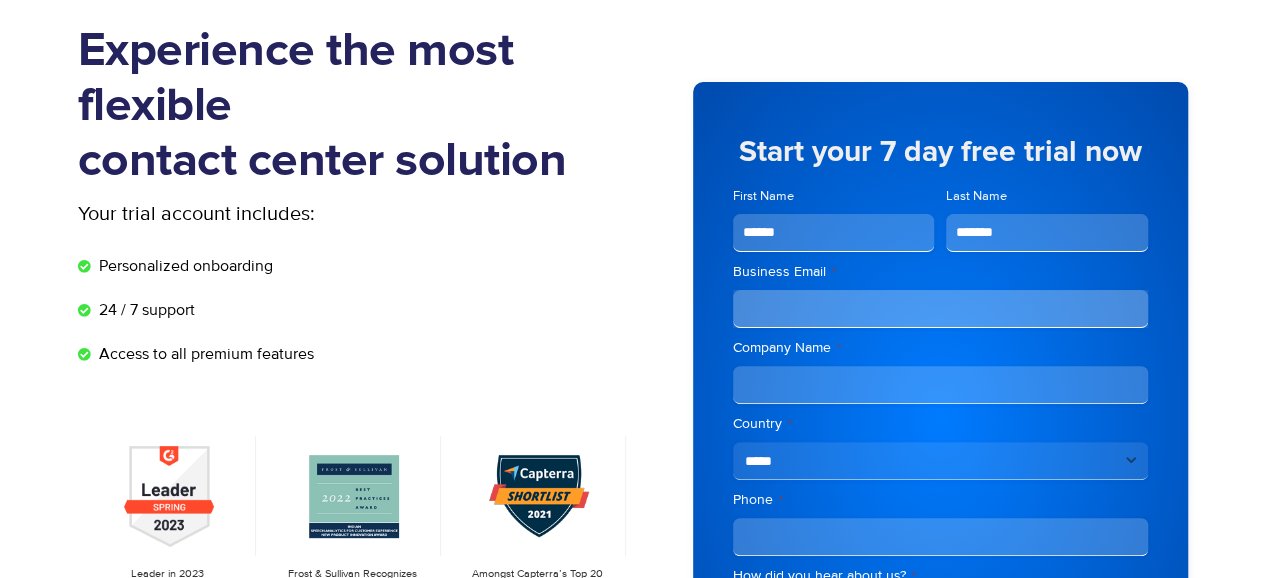click on "Business Email *" at bounding box center [940, 309] 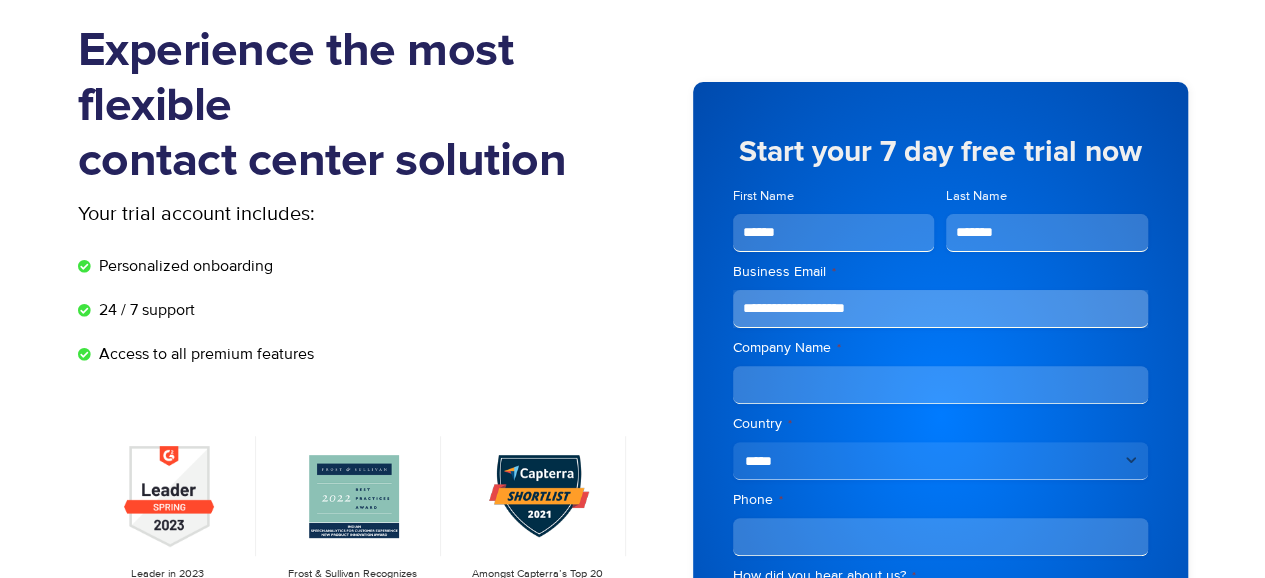 type on "**********" 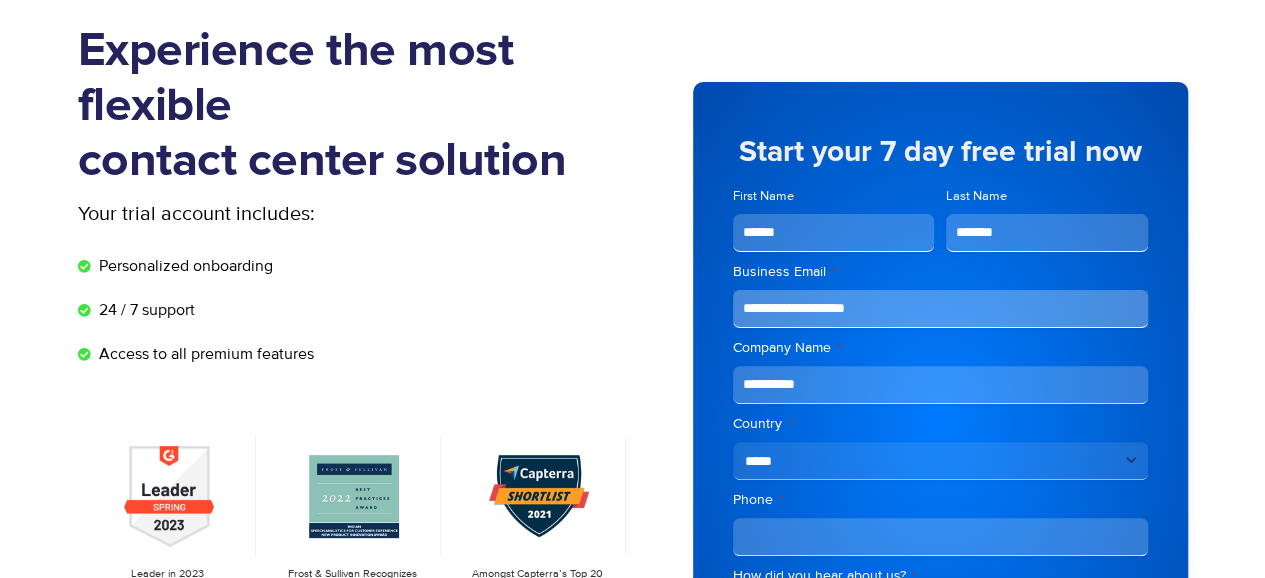 type on "**********" 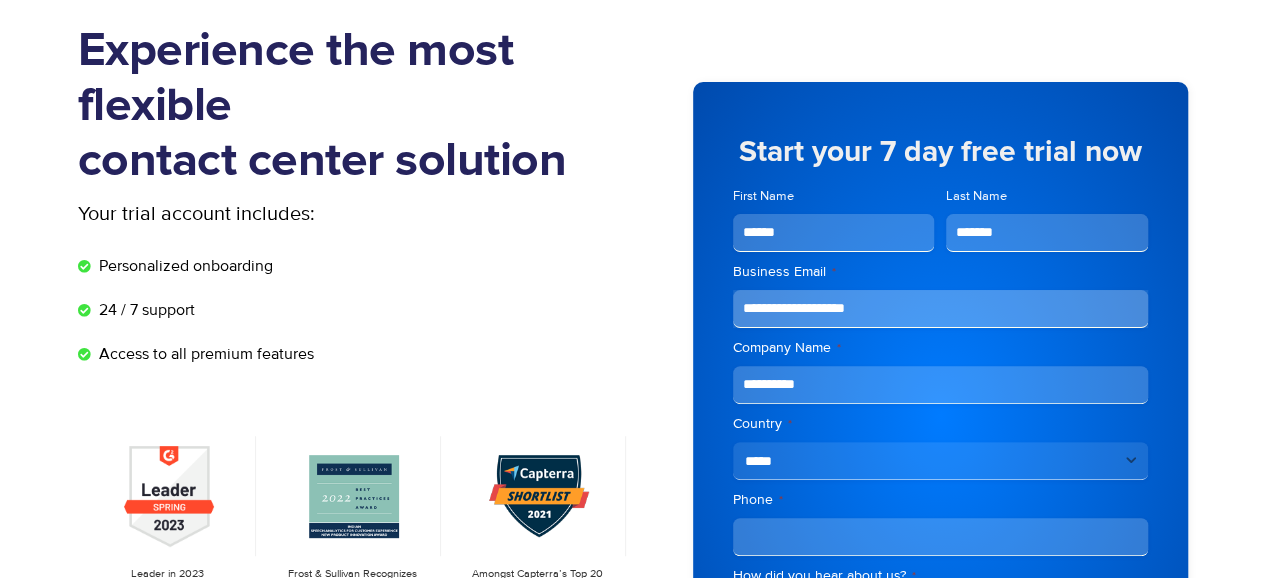 drag, startPoint x: 789, startPoint y: 447, endPoint x: 786, endPoint y: 458, distance: 11.401754 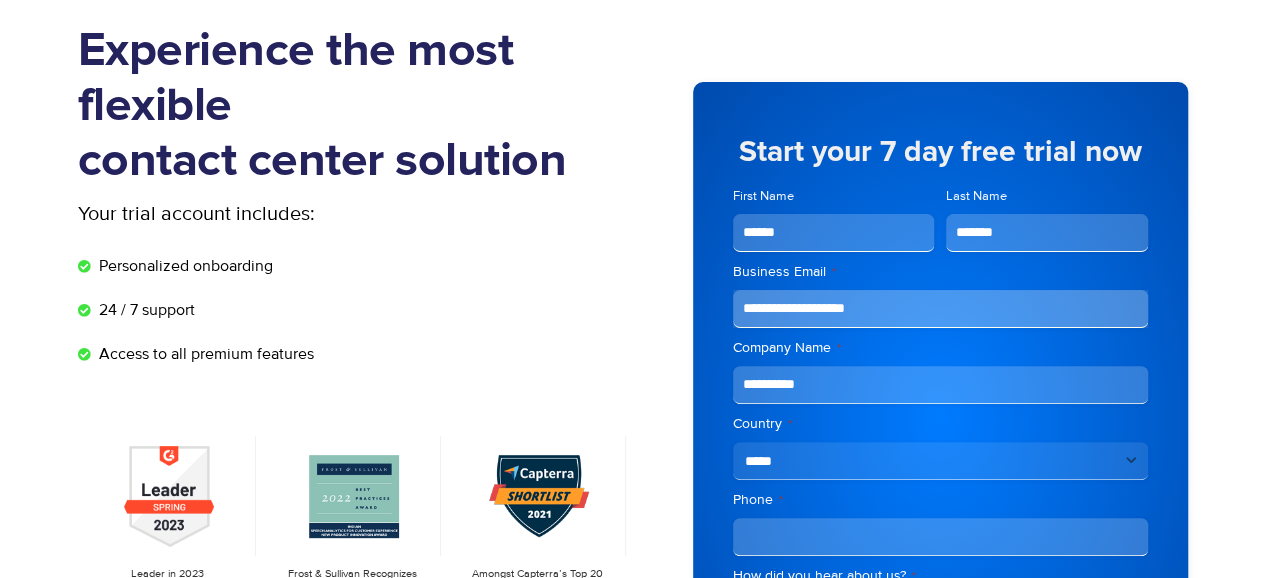 click on "**********" at bounding box center (940, 461) 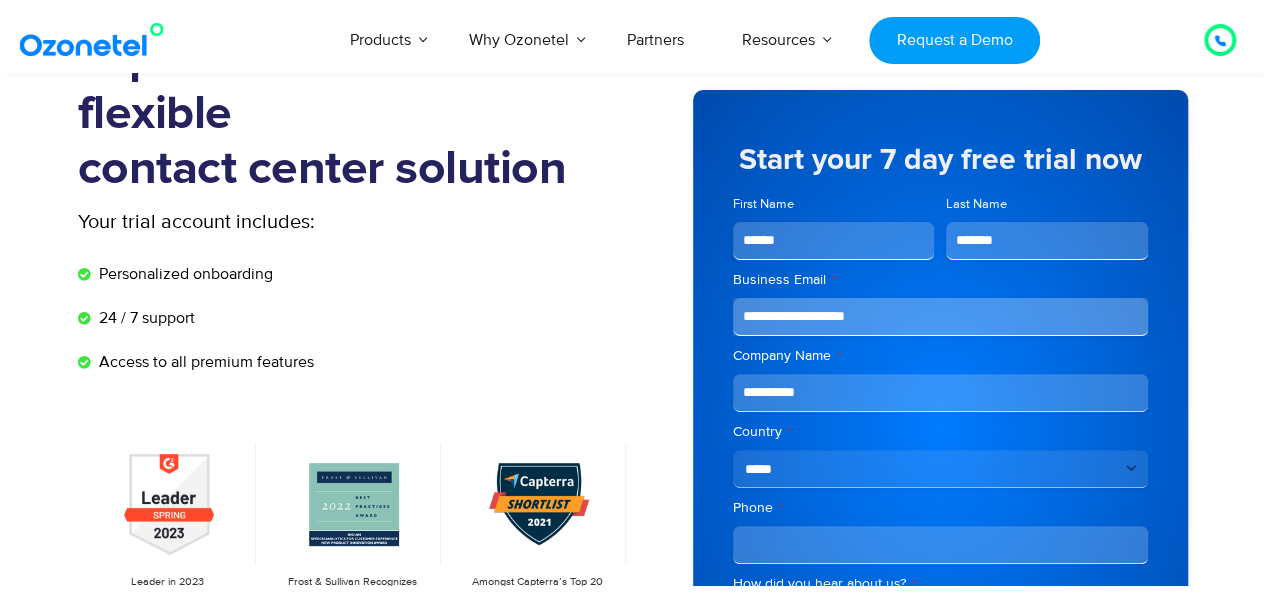 scroll, scrollTop: 216, scrollLeft: 0, axis: vertical 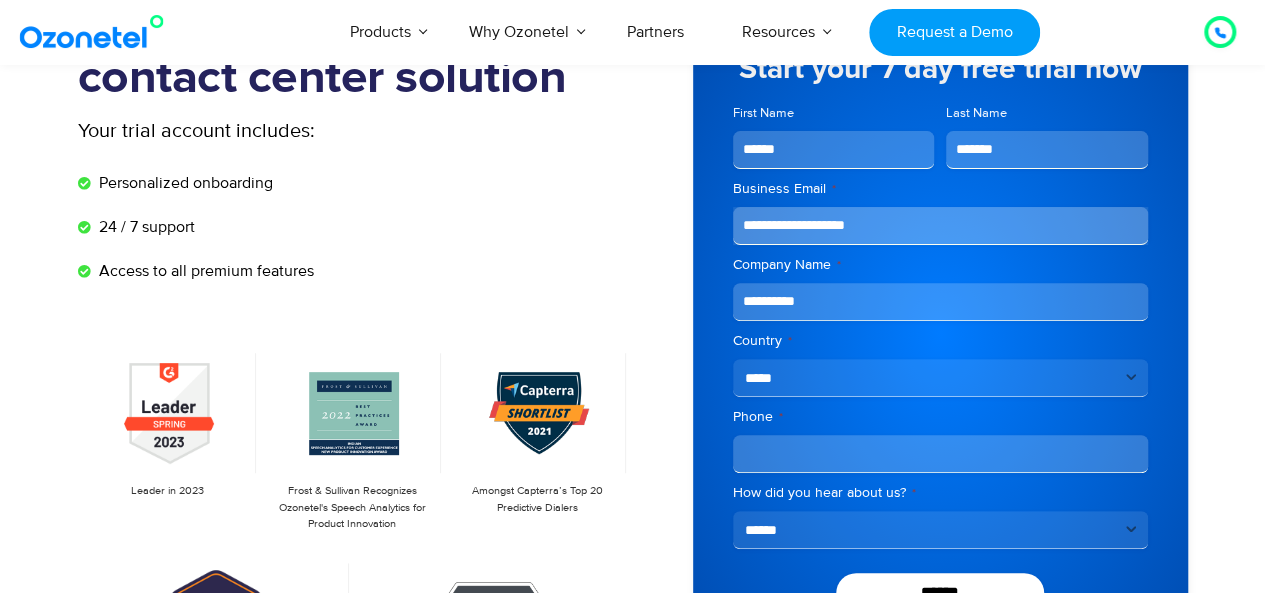 click on "Phone *" at bounding box center (940, 454) 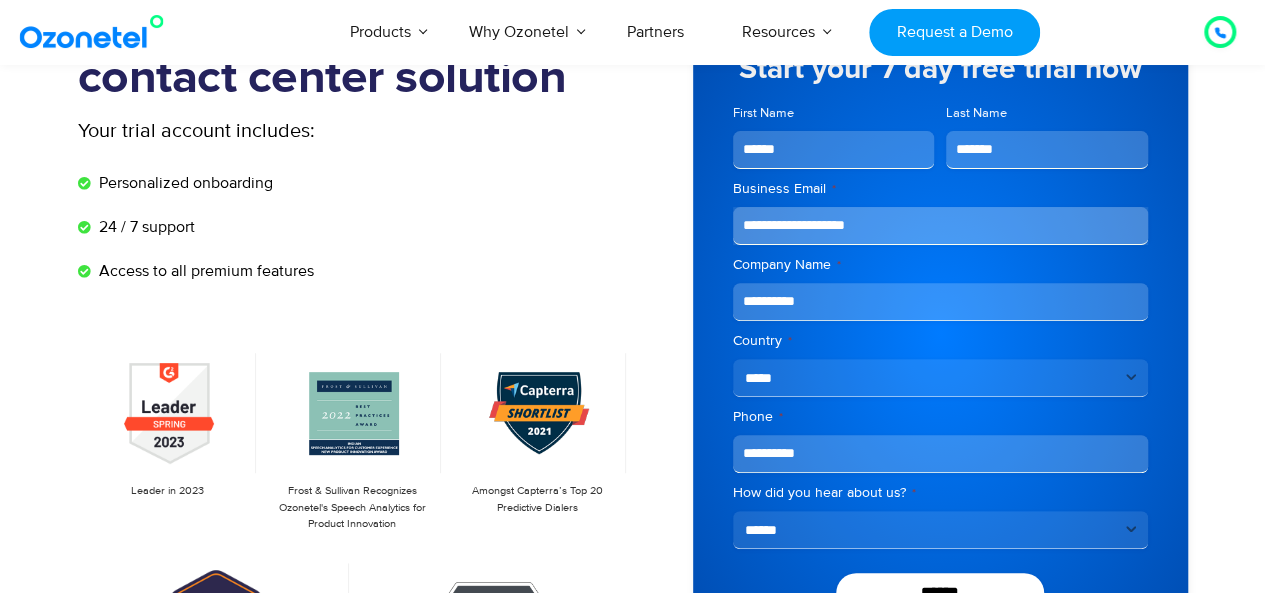 scroll, scrollTop: 296, scrollLeft: 0, axis: vertical 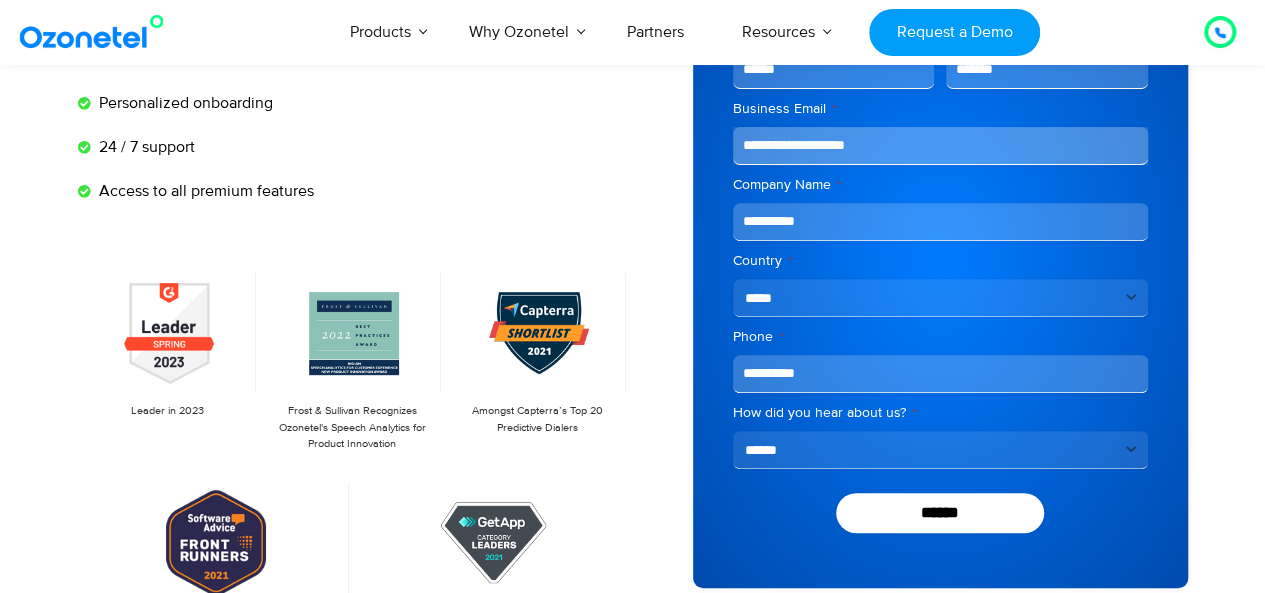 type on "**********" 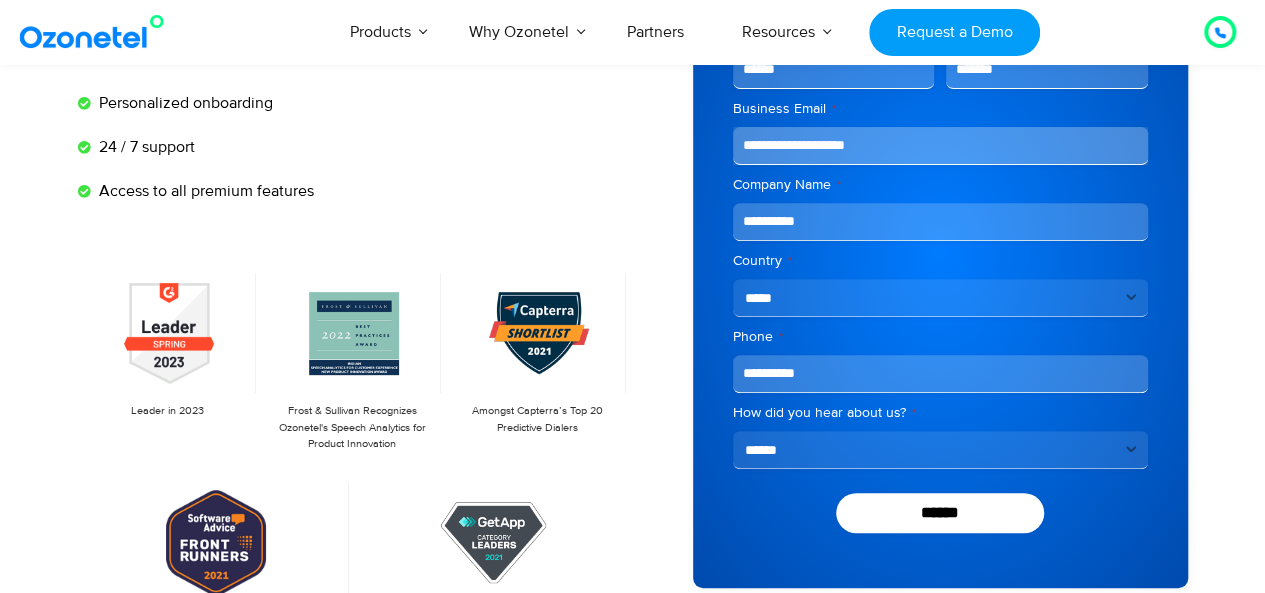 select on "**********" 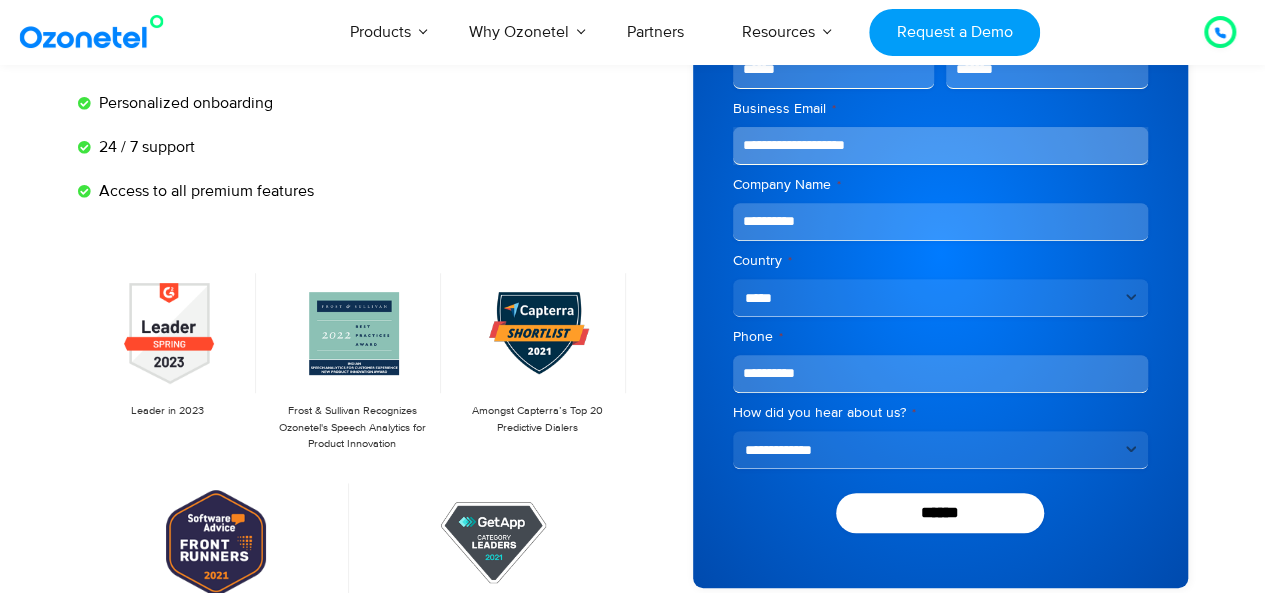 click on "**********" at bounding box center [940, 450] 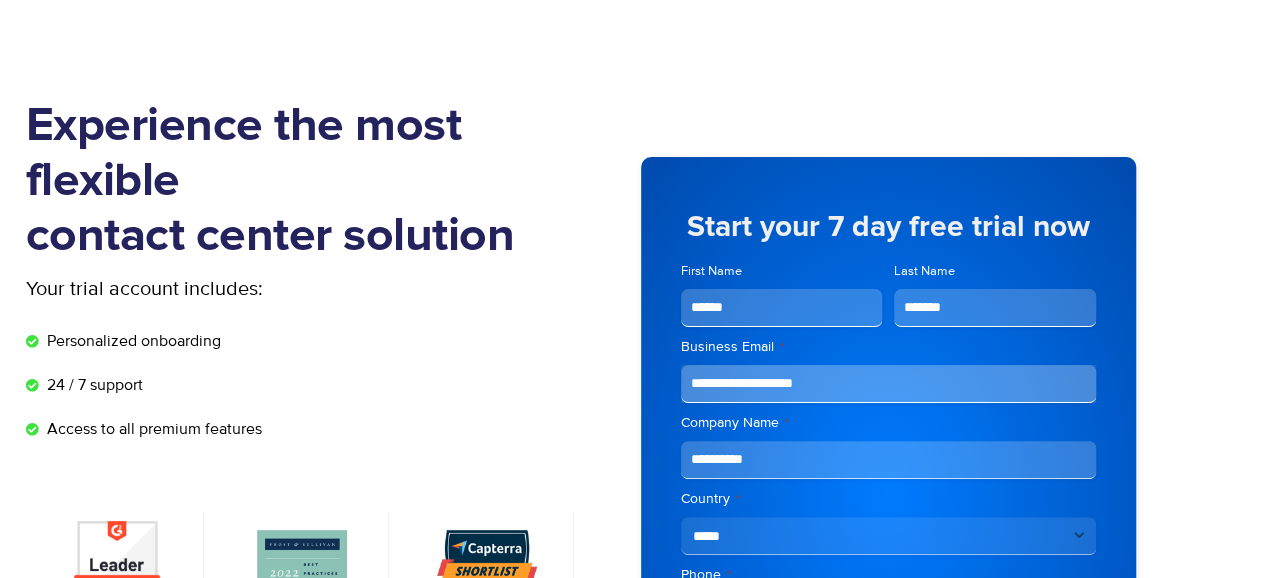 scroll, scrollTop: 59, scrollLeft: 52, axis: both 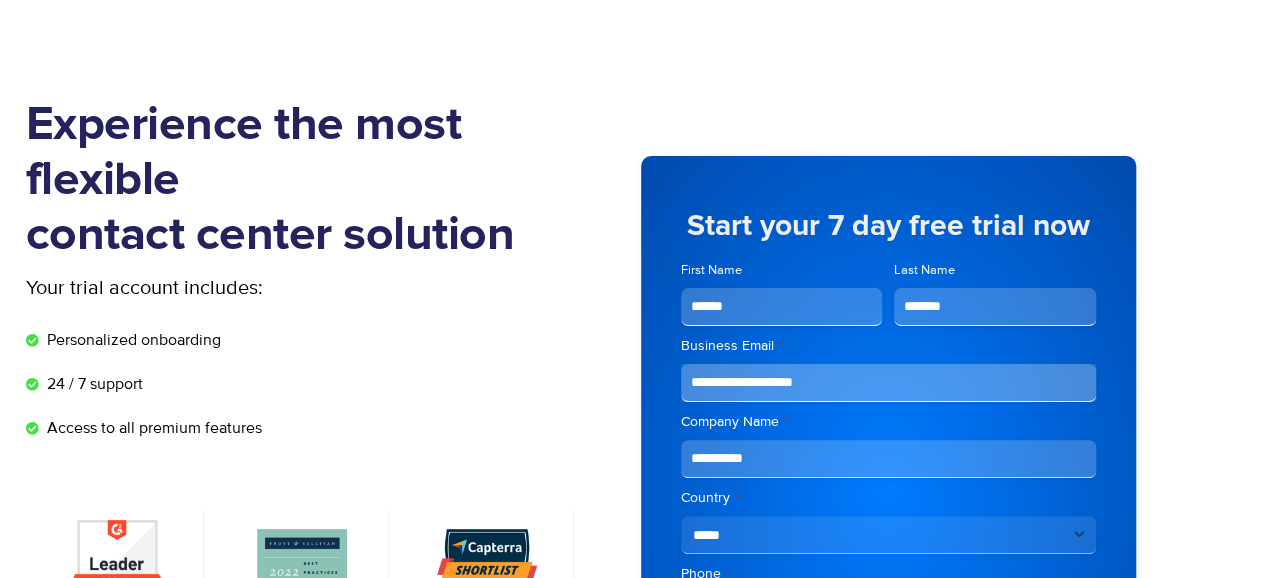 click on "******" at bounding box center [782, 307] 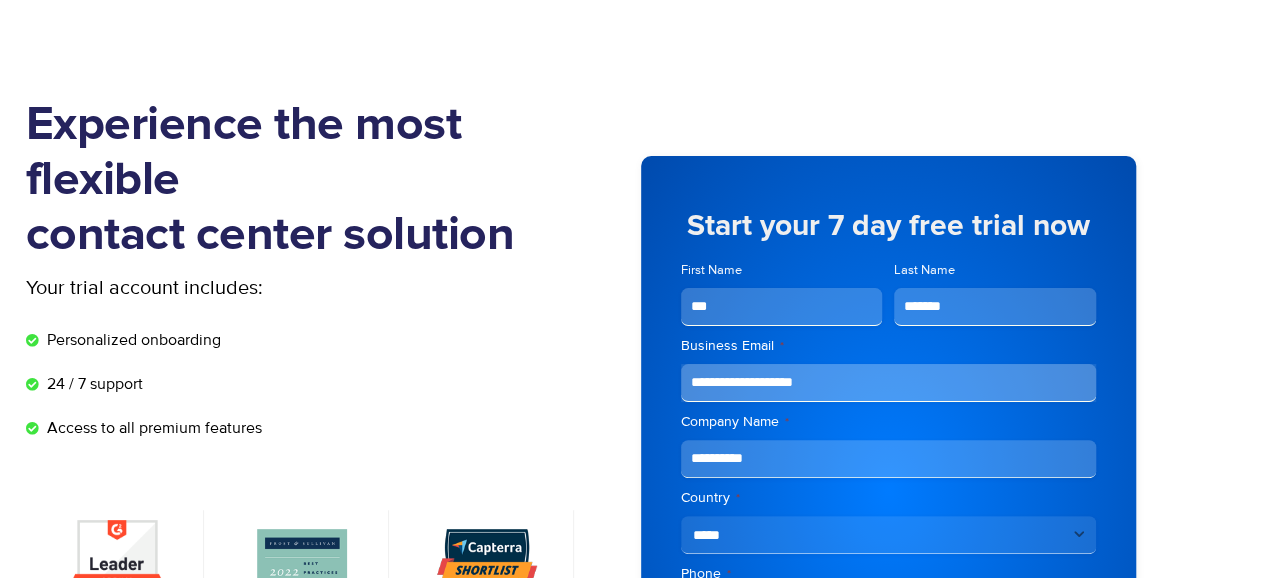 type on "**" 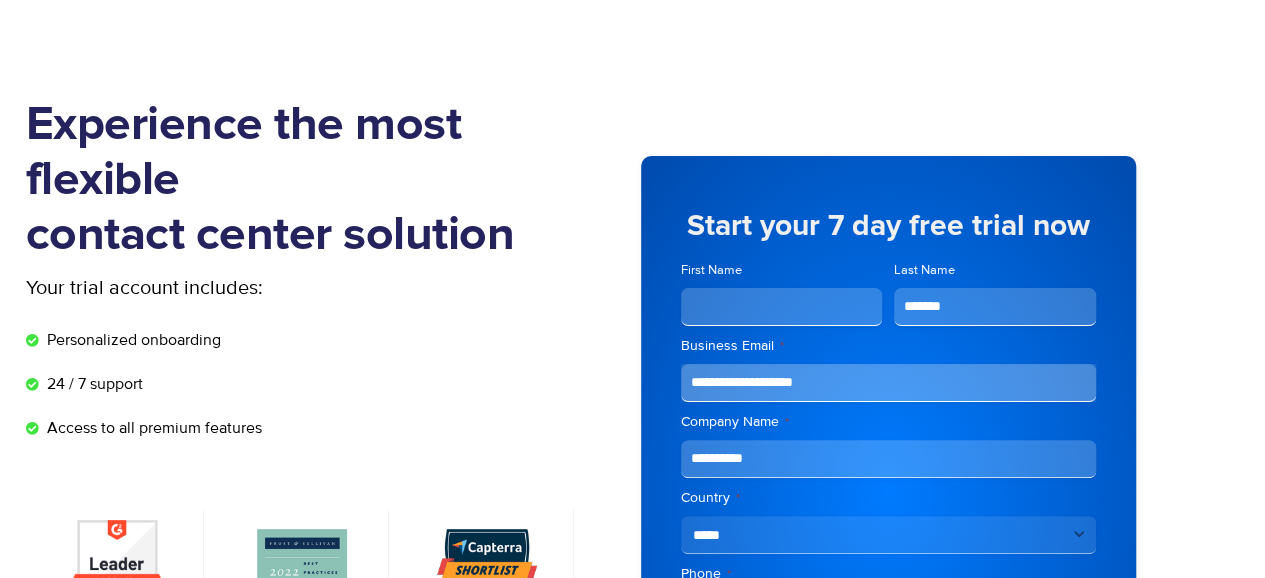 type 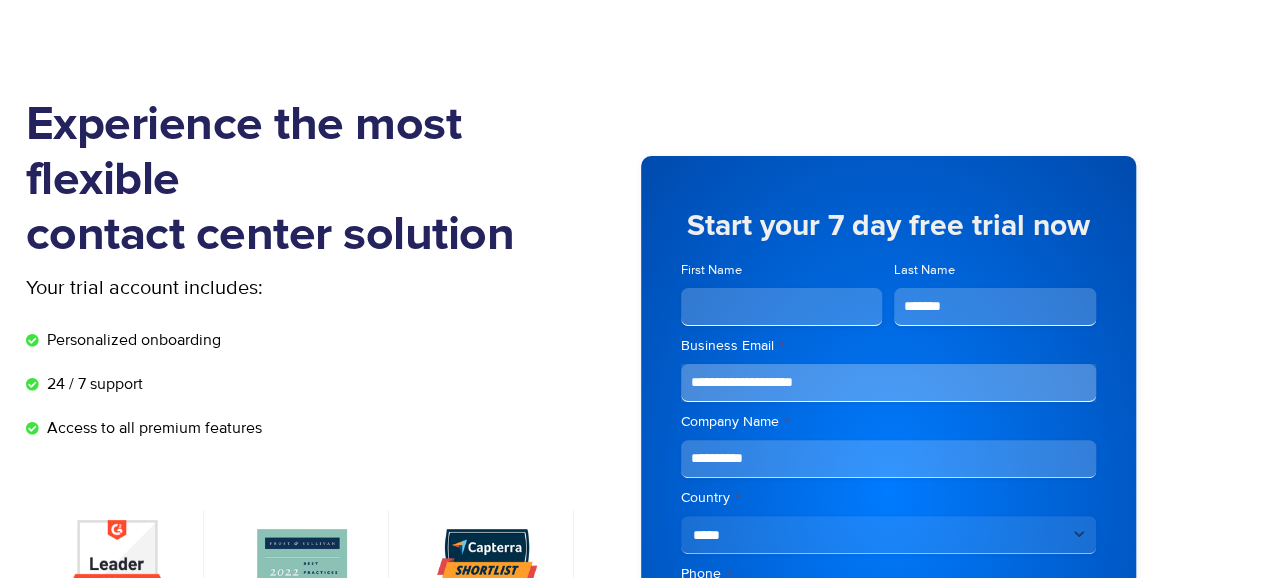 drag, startPoint x: 852, startPoint y: 393, endPoint x: 636, endPoint y: 401, distance: 216.1481 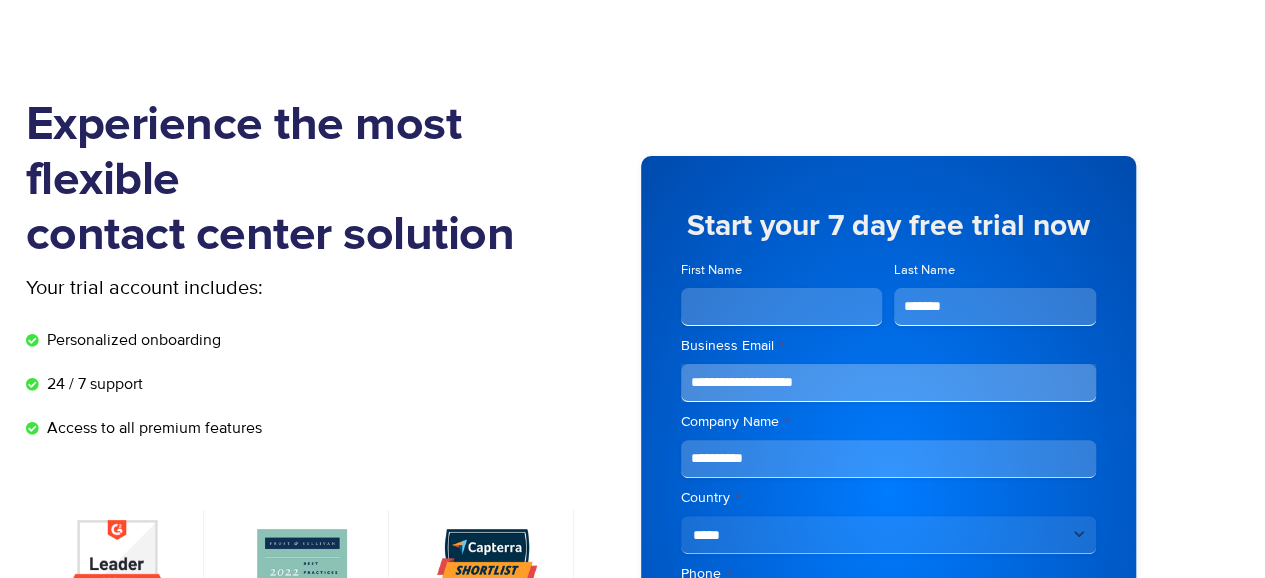 click on "**********" at bounding box center (858, 490) 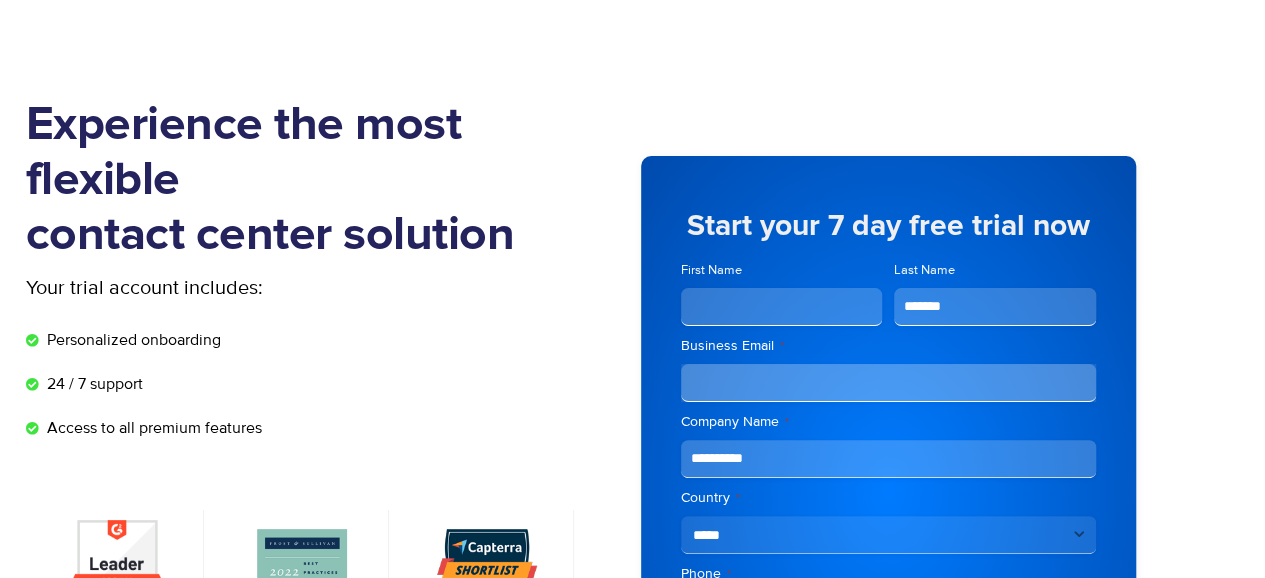 type 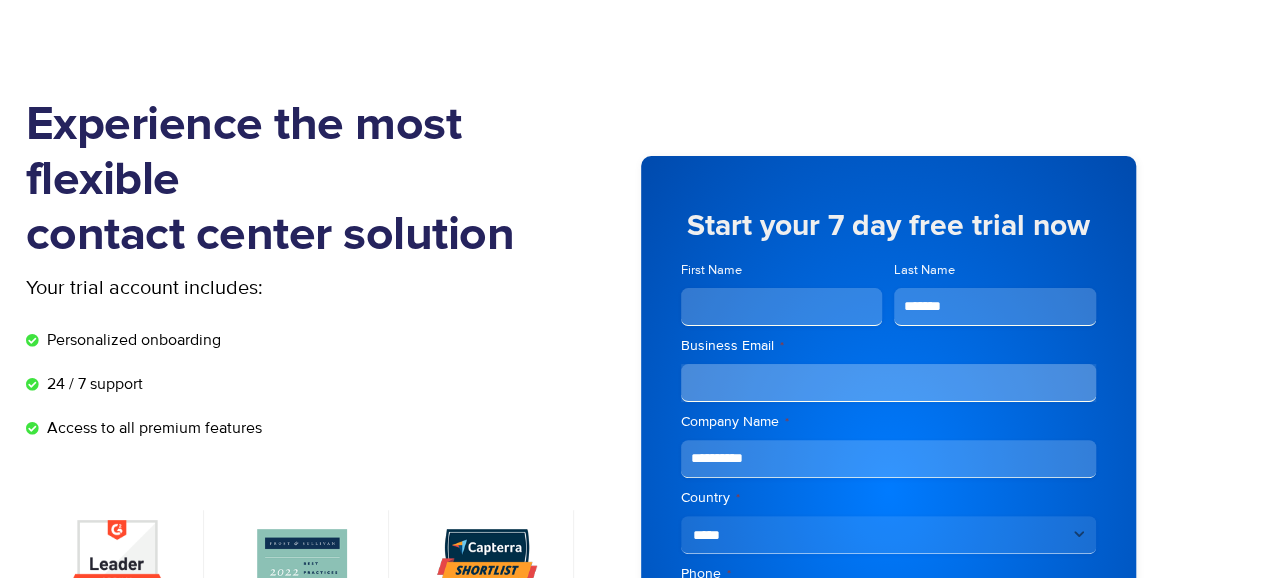 click on "**********" at bounding box center [858, 490] 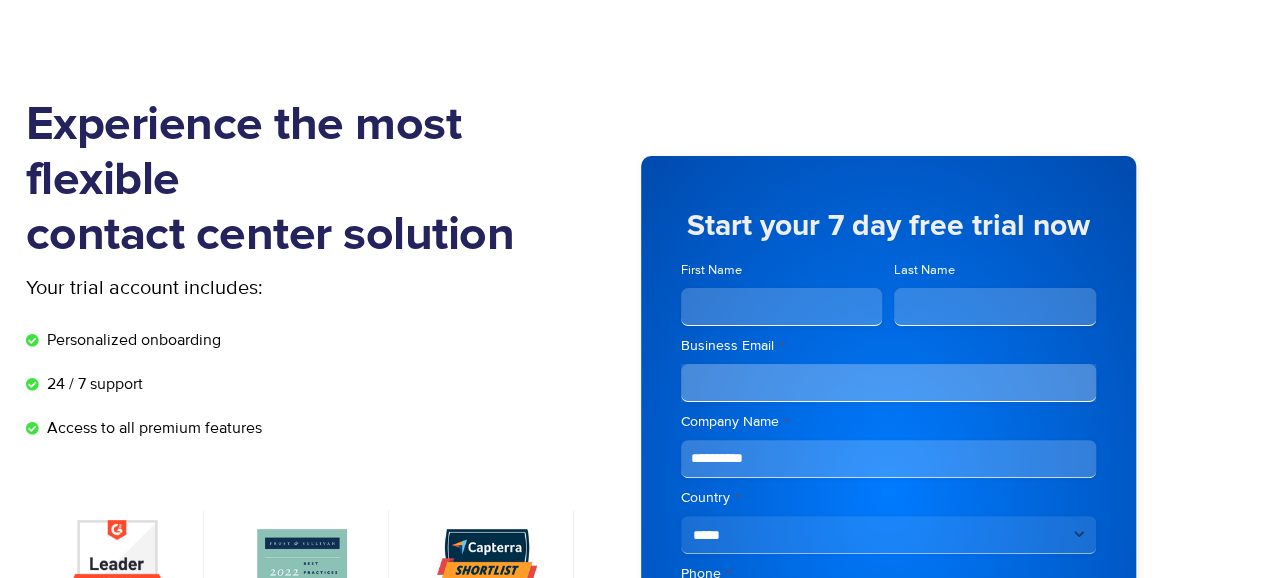 type 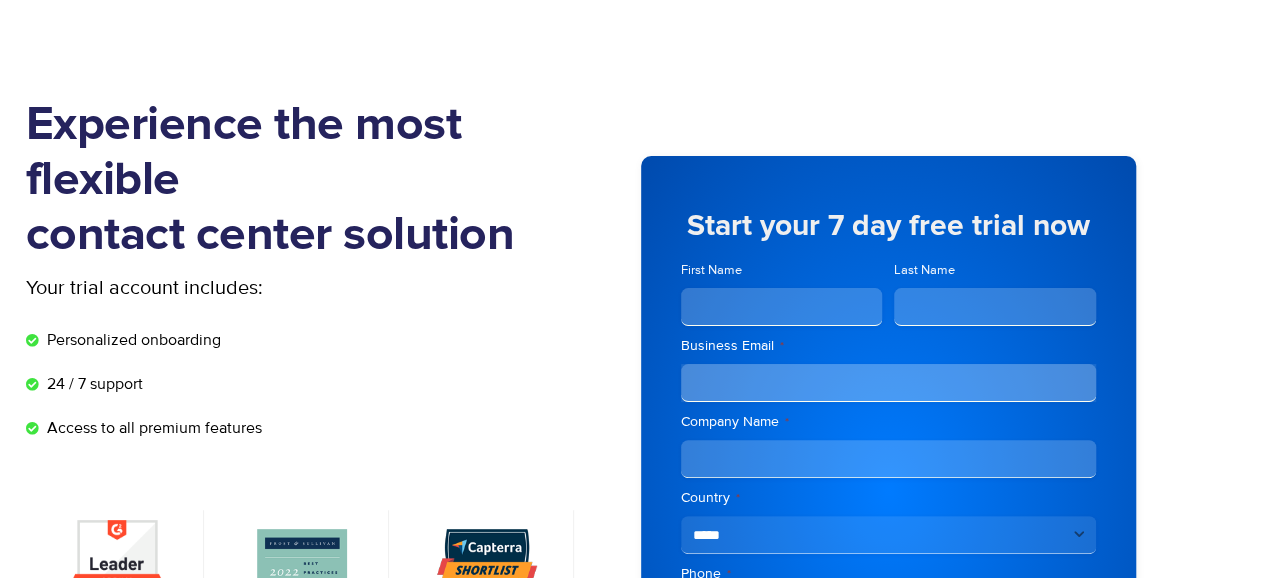 type 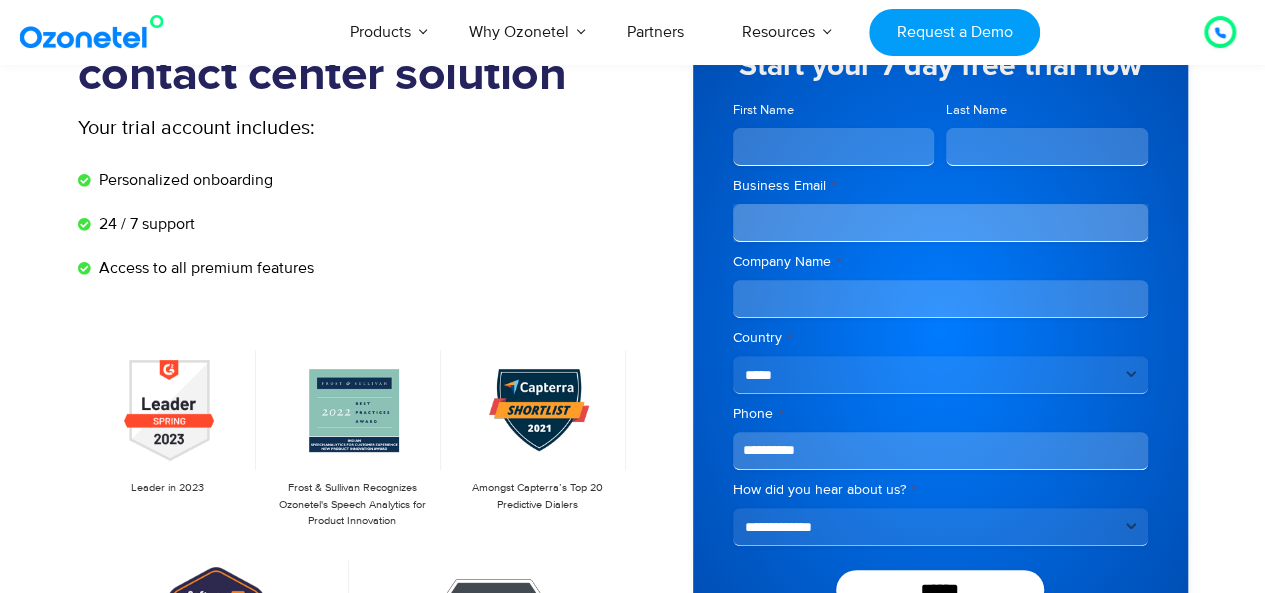 scroll, scrollTop: 221, scrollLeft: 0, axis: vertical 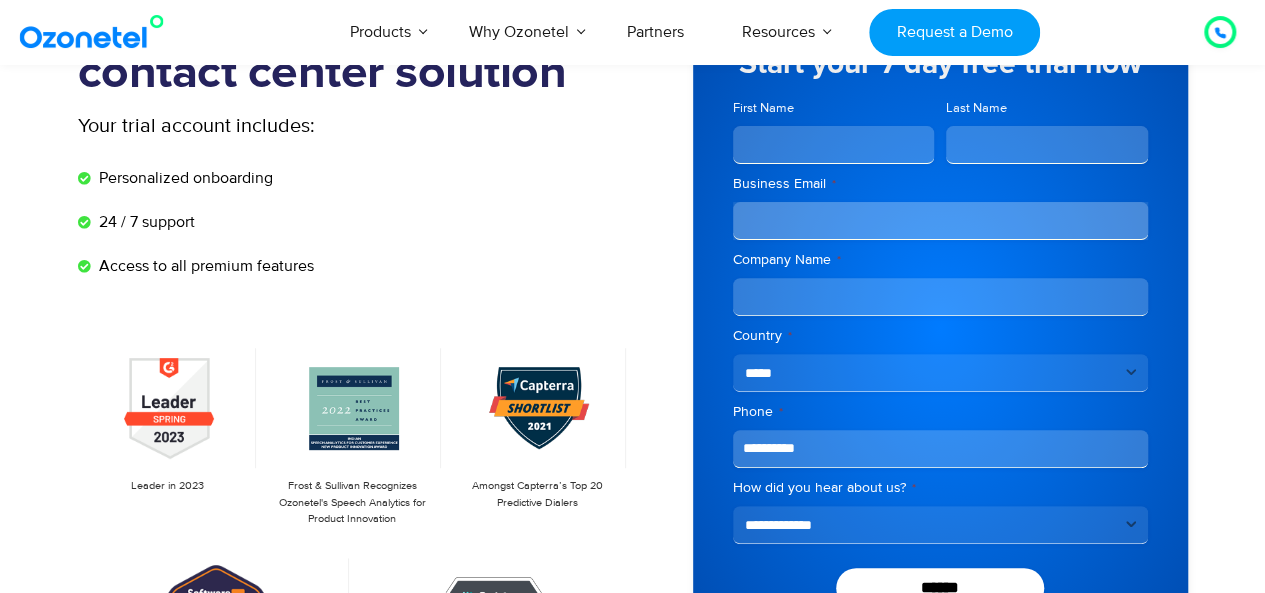 click on "**********" at bounding box center (940, 373) 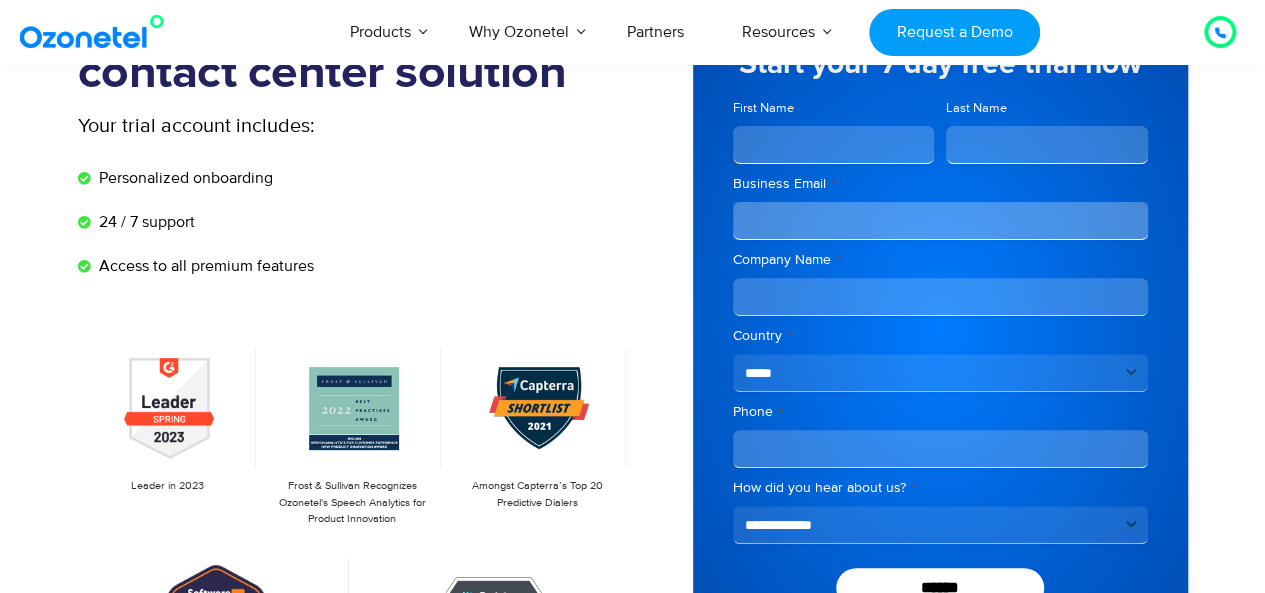 type 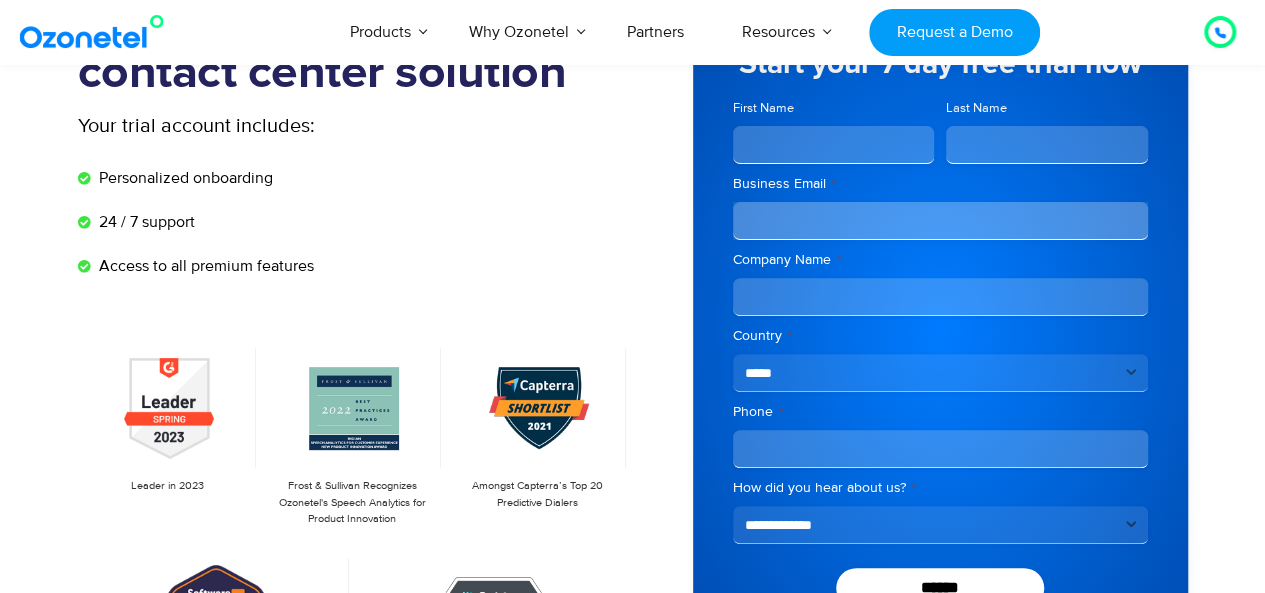click on "**********" at bounding box center (910, 328) 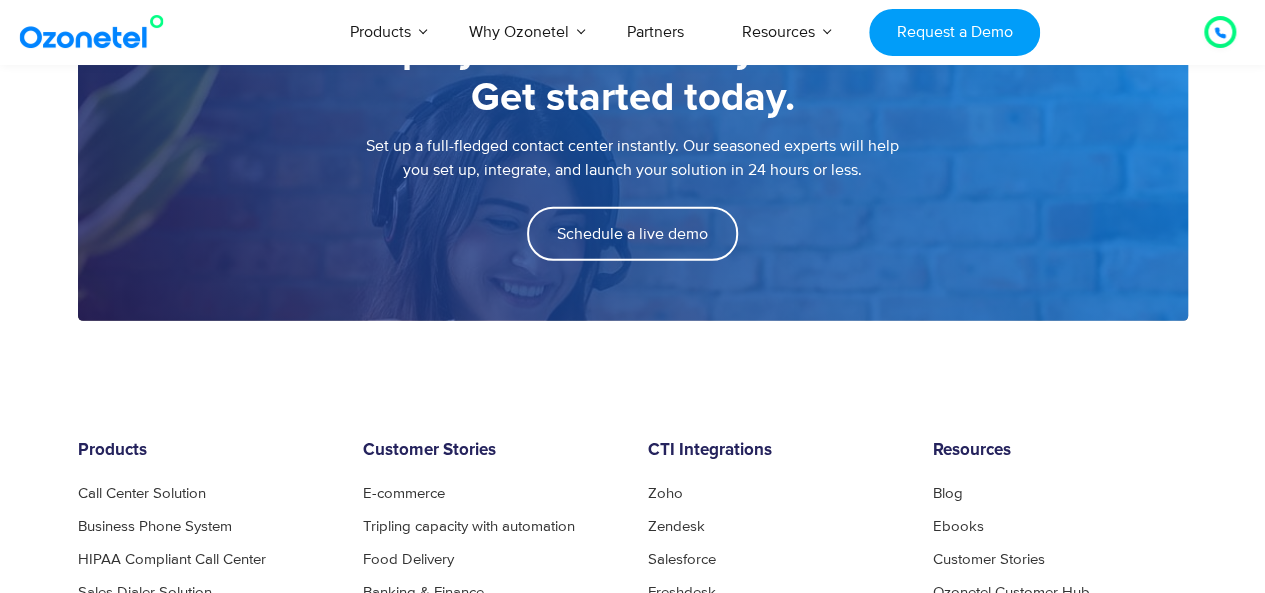 scroll, scrollTop: 2907, scrollLeft: 0, axis: vertical 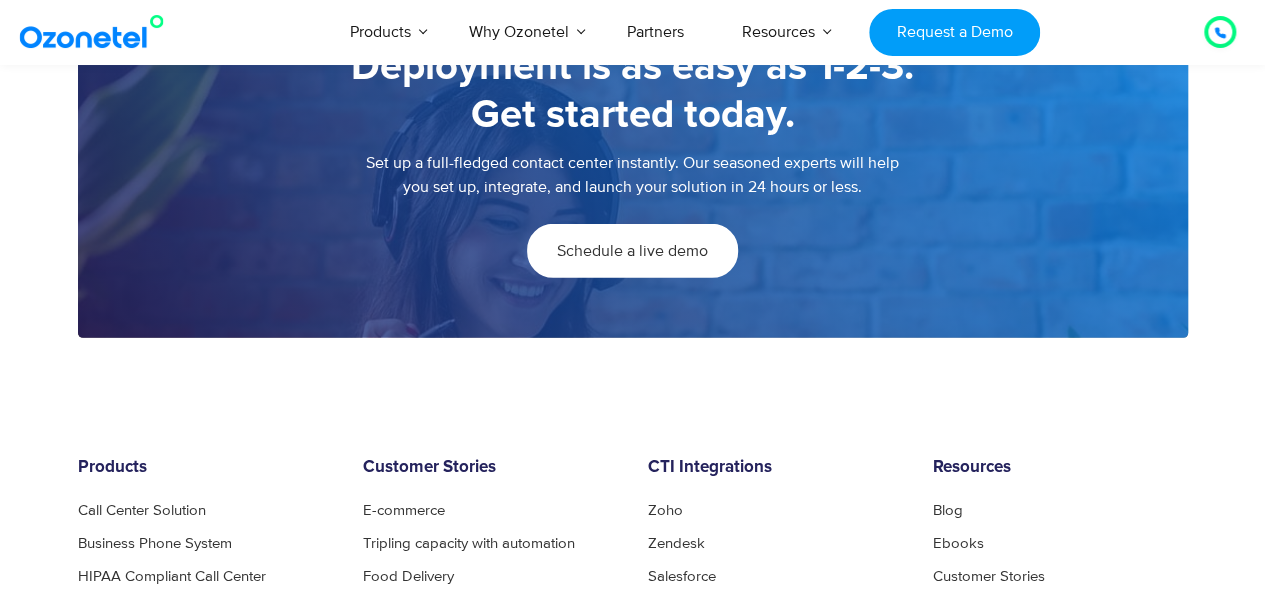 click on "Schedule a live demo" at bounding box center (632, 251) 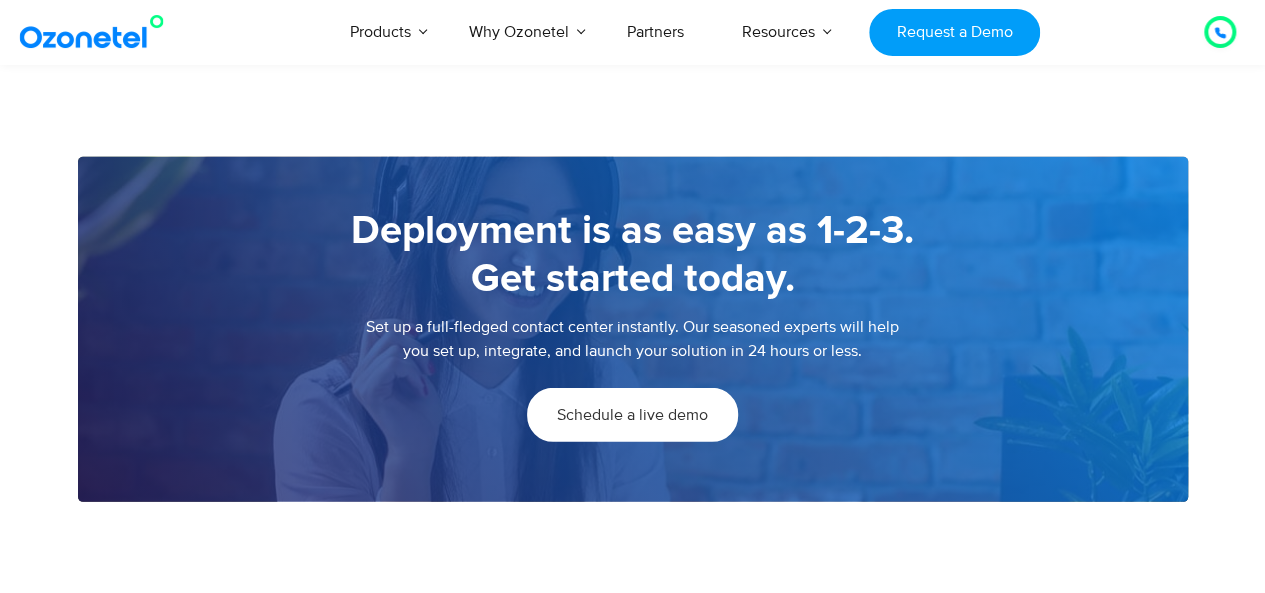 scroll, scrollTop: 2742, scrollLeft: 0, axis: vertical 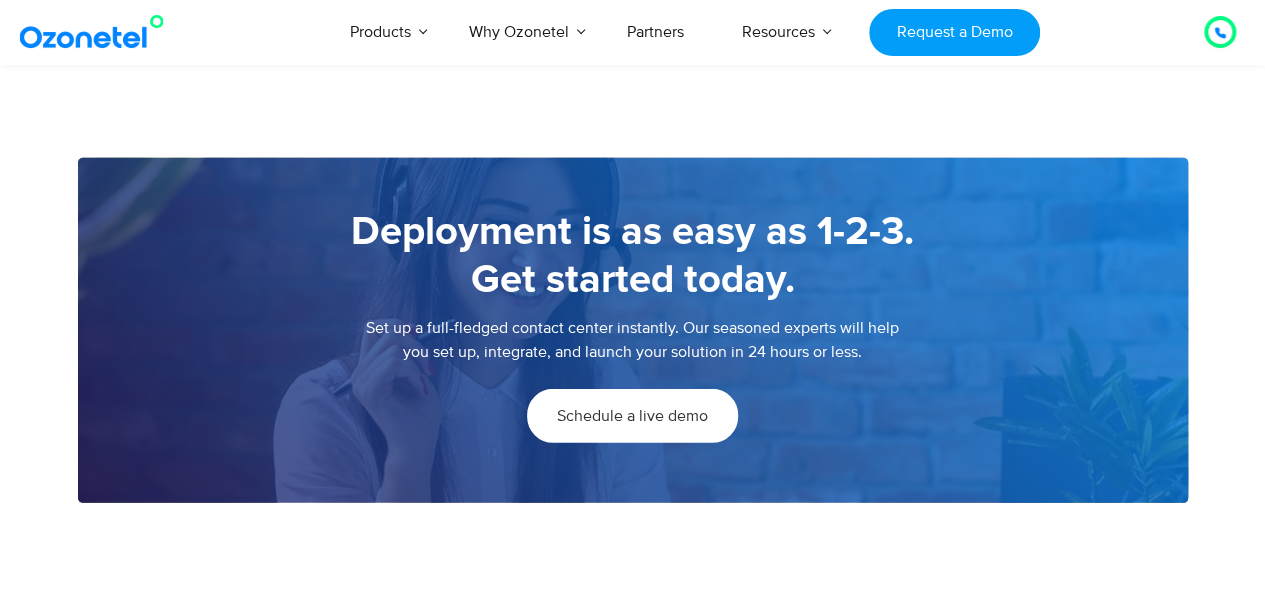 click on "Schedule a live demo" at bounding box center [632, 416] 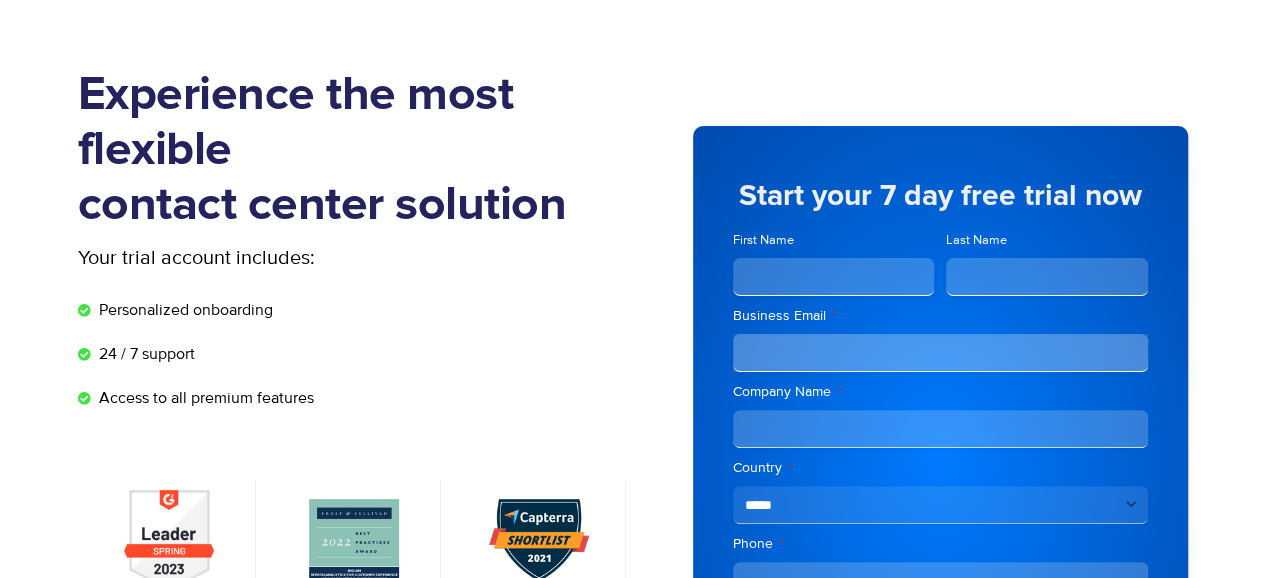 scroll, scrollTop: 0, scrollLeft: 0, axis: both 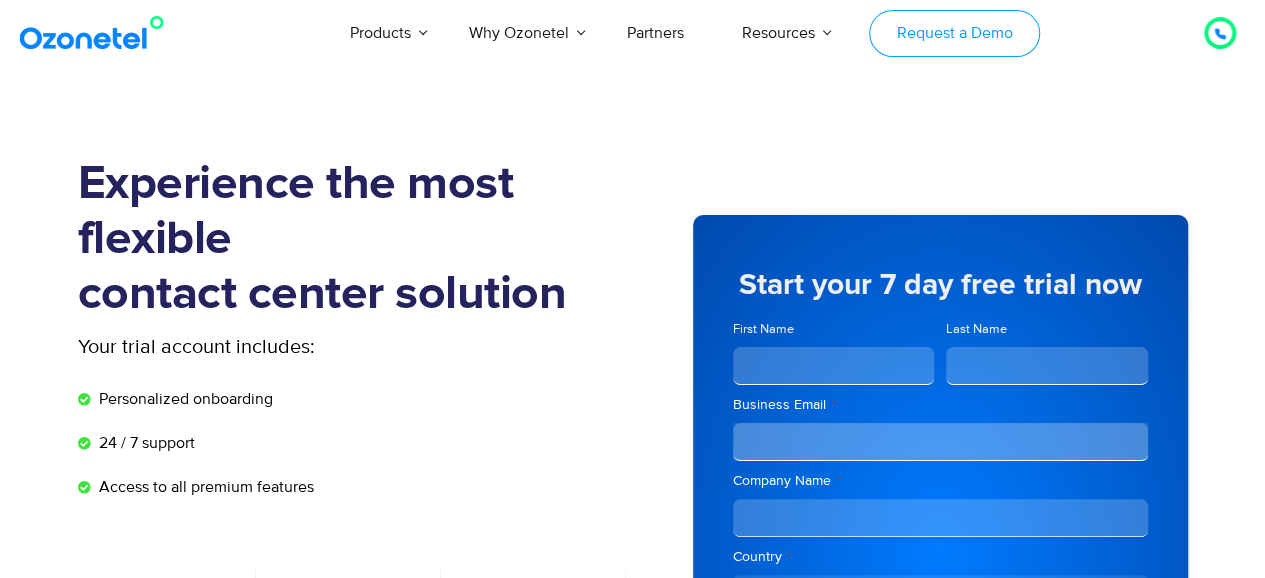 click on "Request a Demo" at bounding box center [954, 33] 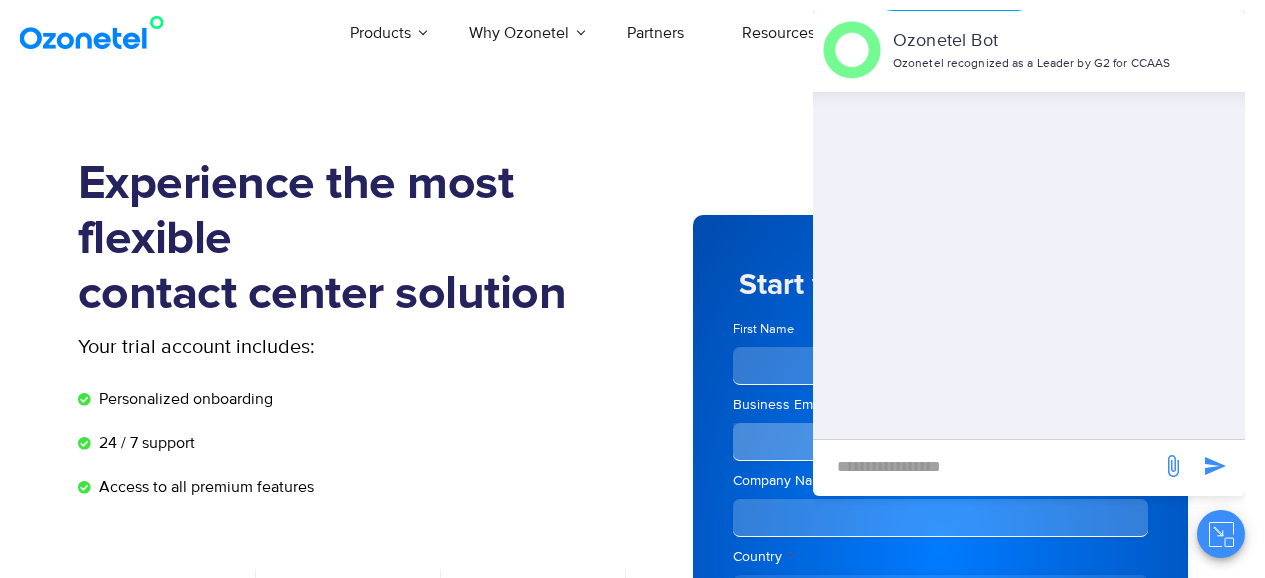 scroll, scrollTop: 0, scrollLeft: 0, axis: both 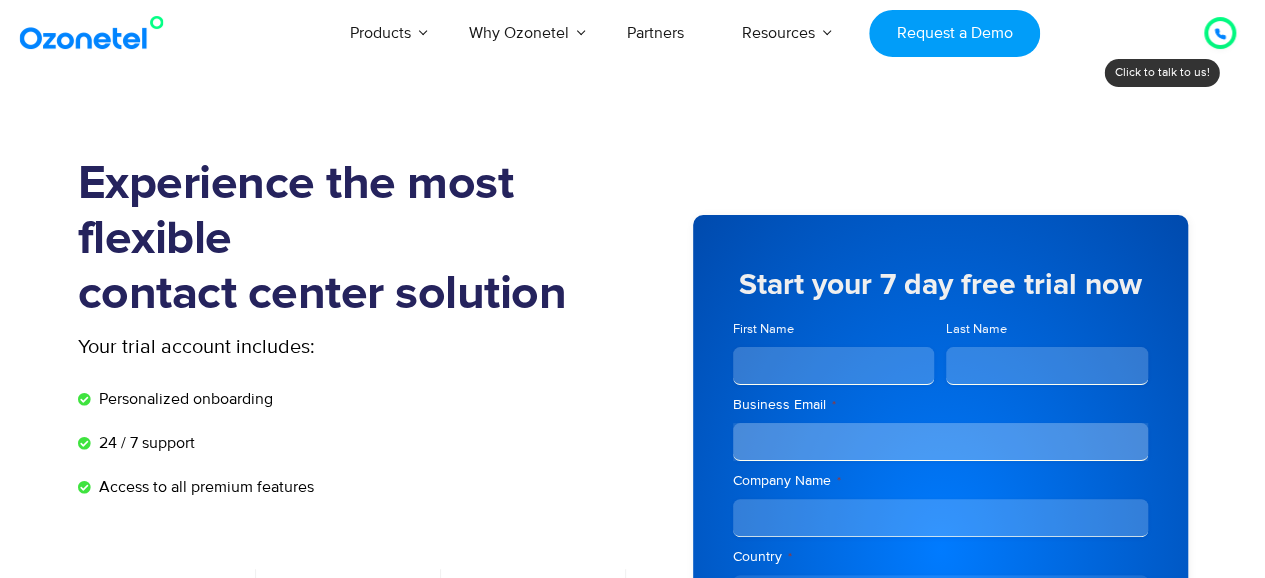 click at bounding box center (1220, 34) 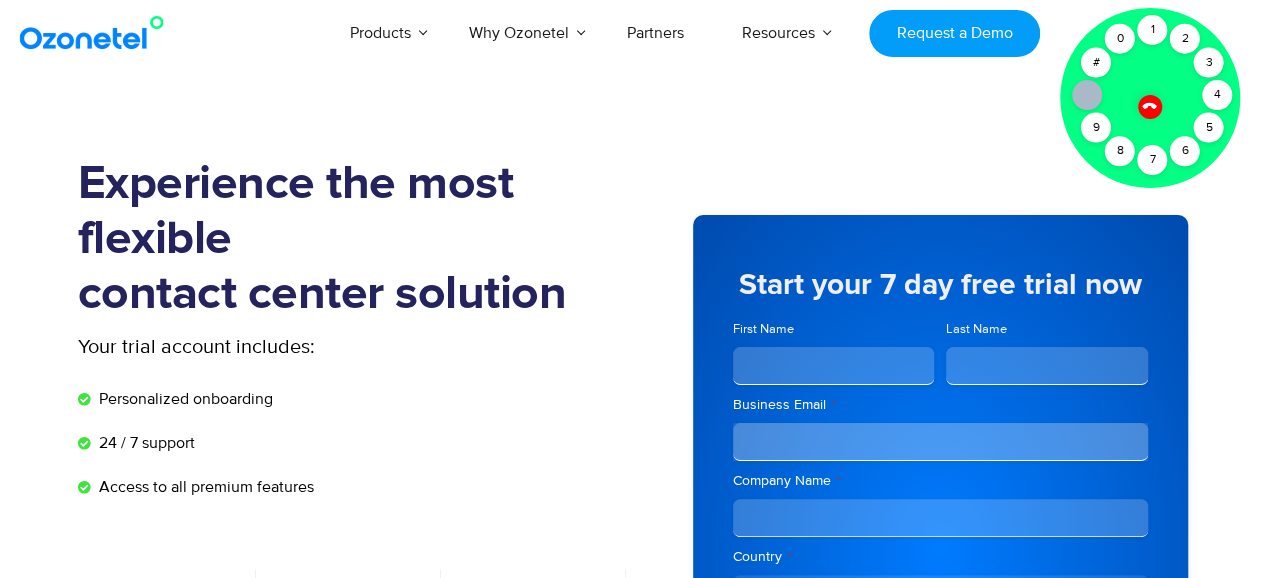 click at bounding box center [1150, 107] 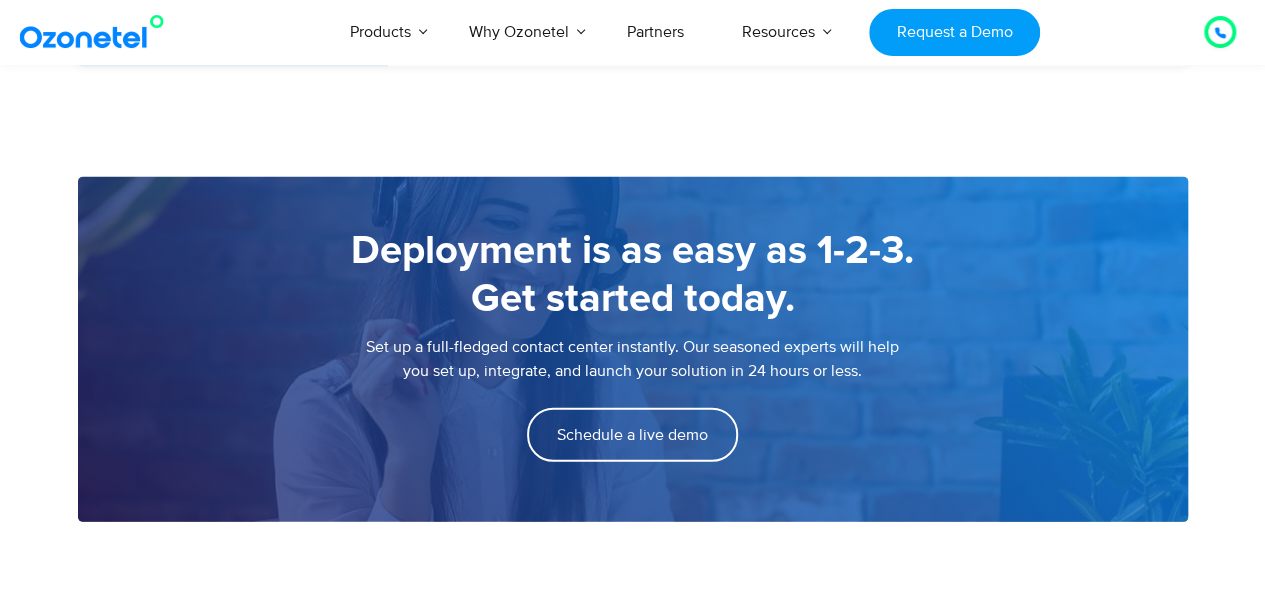 scroll, scrollTop: 2696, scrollLeft: 0, axis: vertical 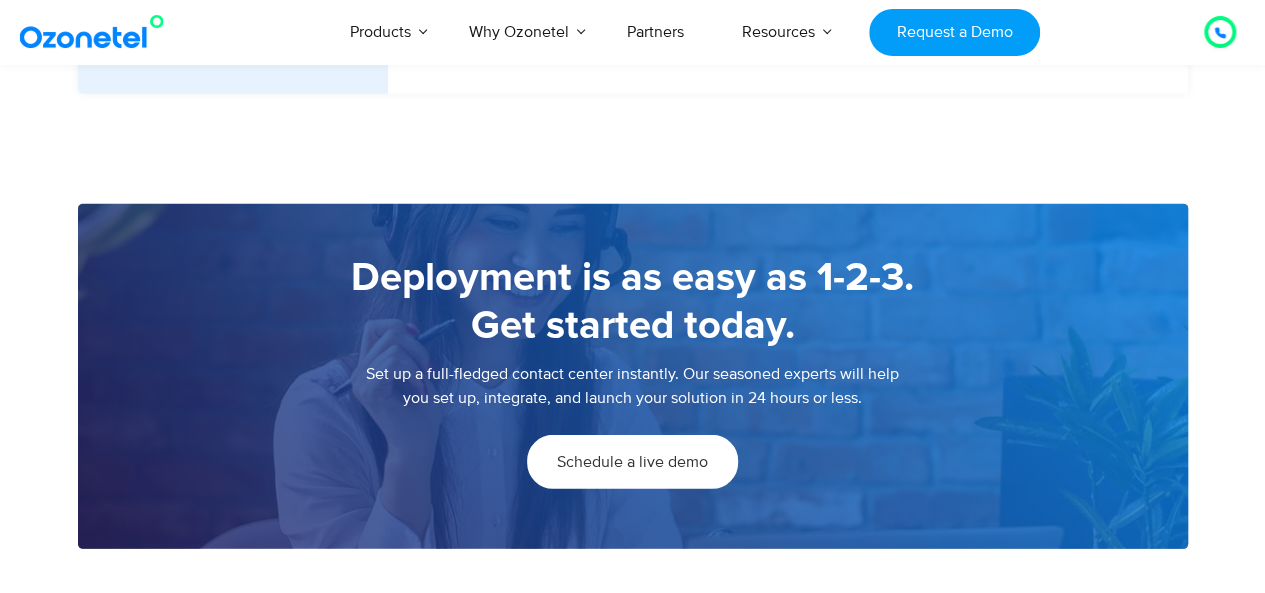click on "Schedule a live demo" at bounding box center [632, 462] 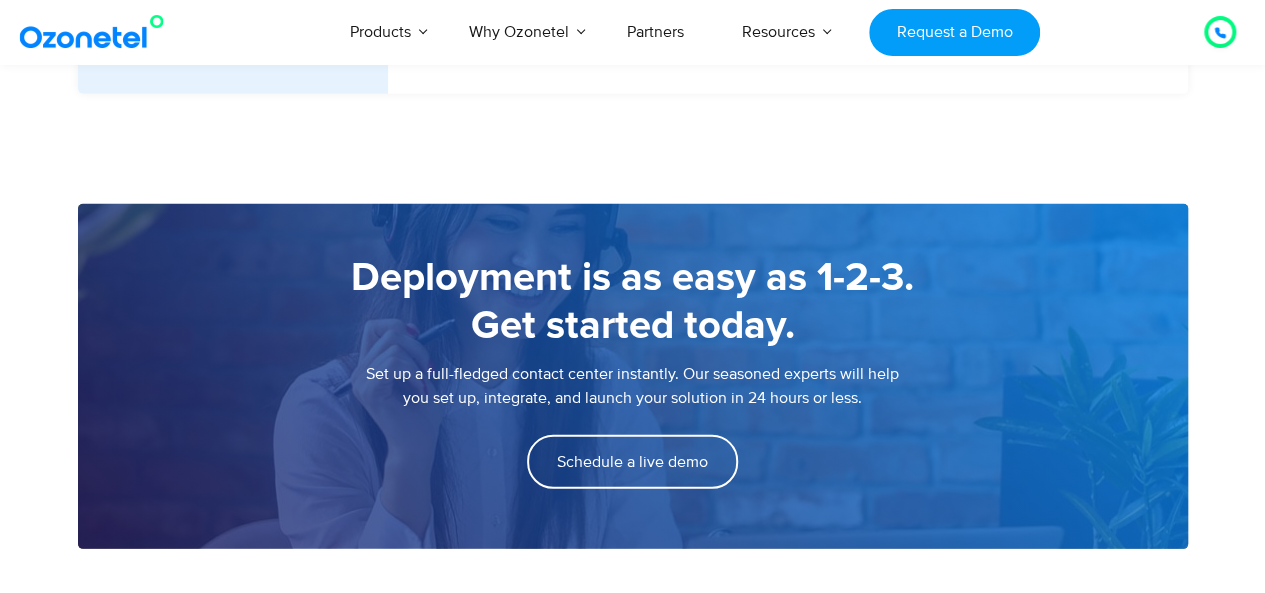 click on "Deployment is as easy as 1-2-3.  Get started today." at bounding box center (633, 302) 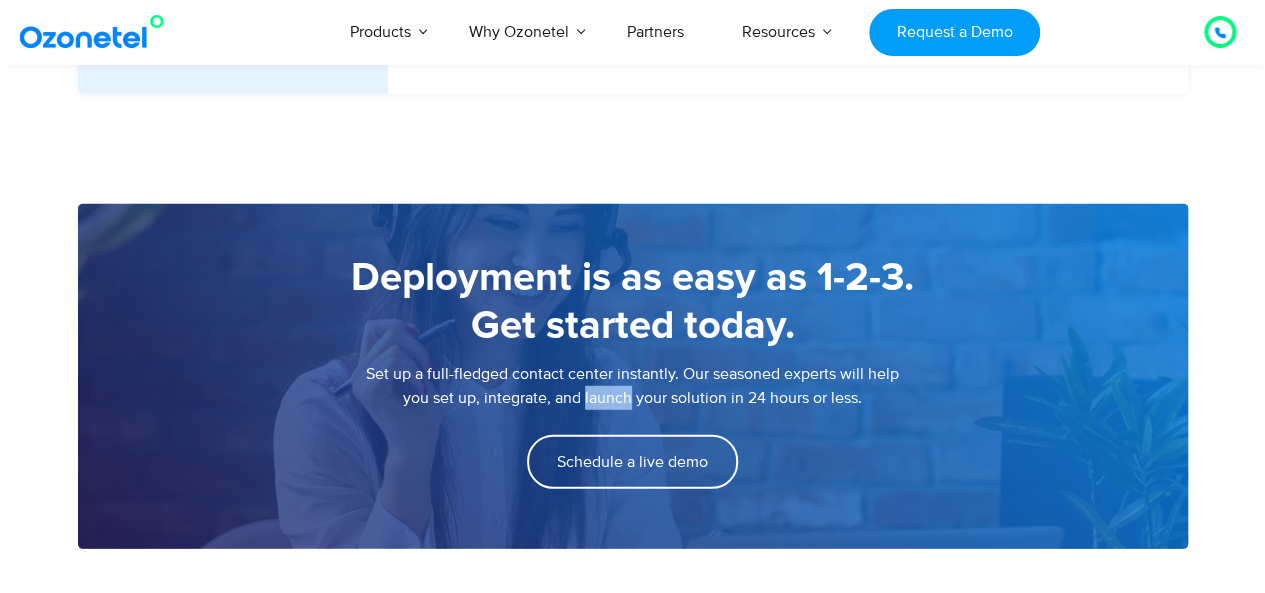 click on "Set up a full-fledged contact center instantly. Our seasoned experts will help  you set up, integrate, and launch your solution in 24 hours or less." at bounding box center [633, 398] 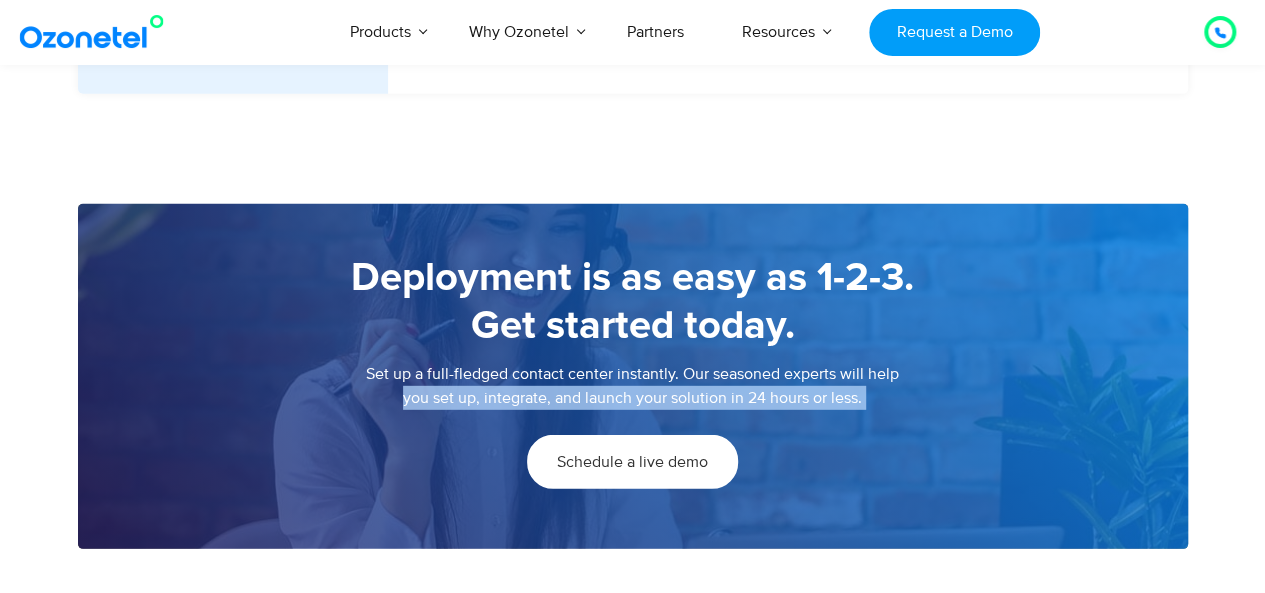 drag, startPoint x: 614, startPoint y: 431, endPoint x: 608, endPoint y: 447, distance: 17.088007 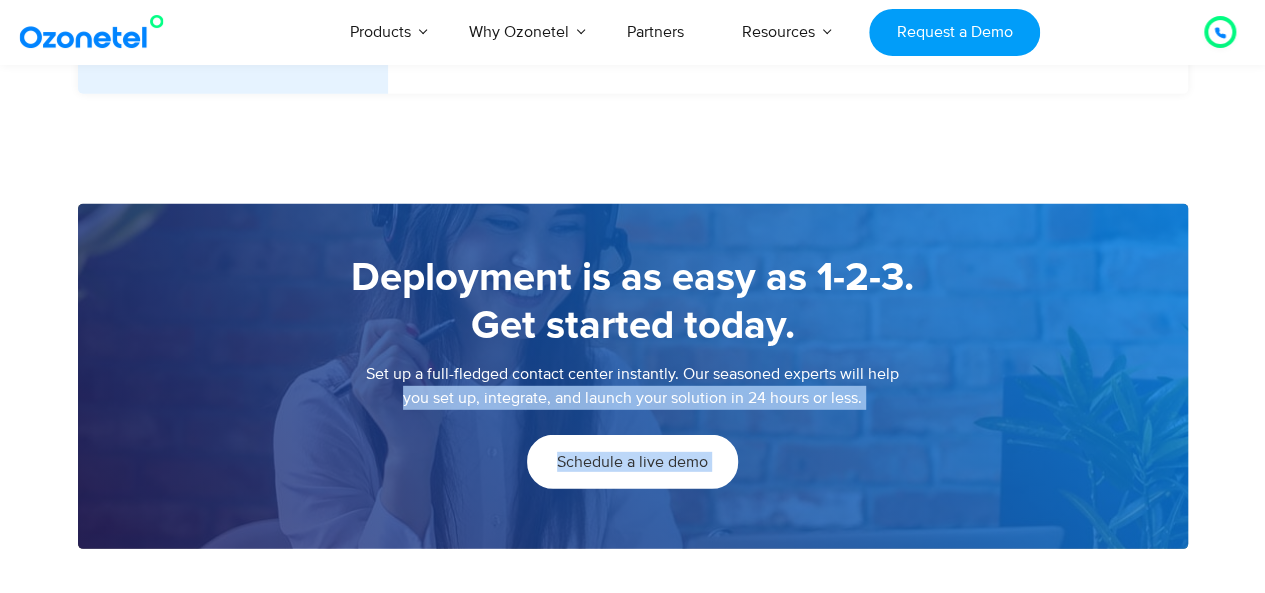 click on "Schedule a live demo" at bounding box center (632, 462) 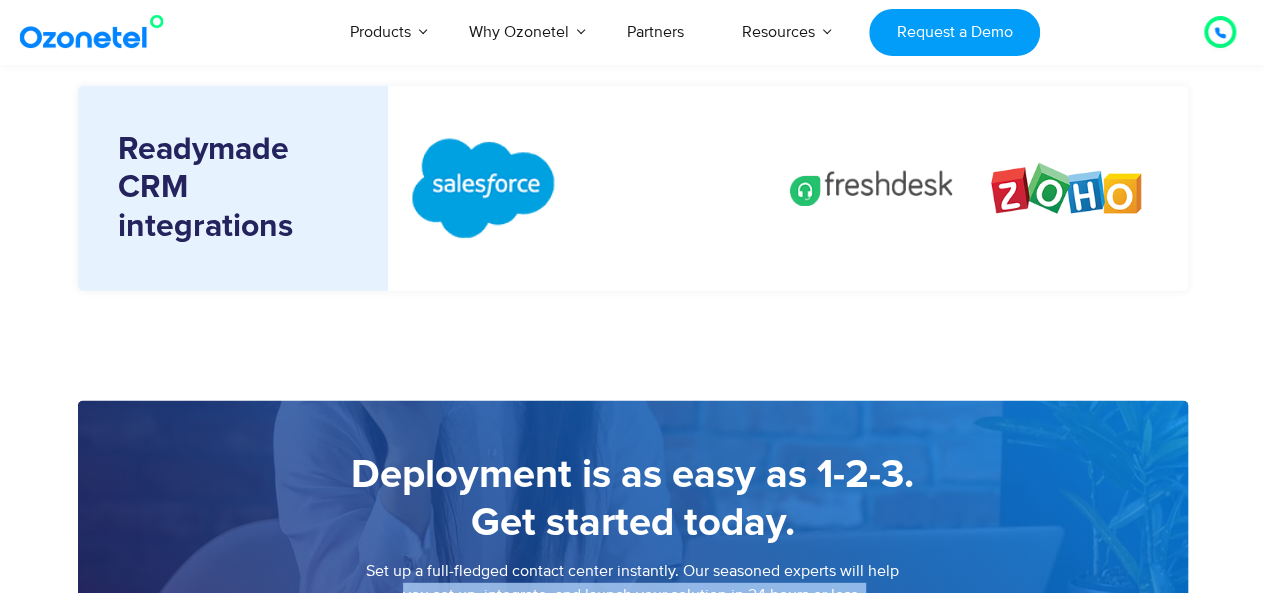 scroll, scrollTop: 2620, scrollLeft: 0, axis: vertical 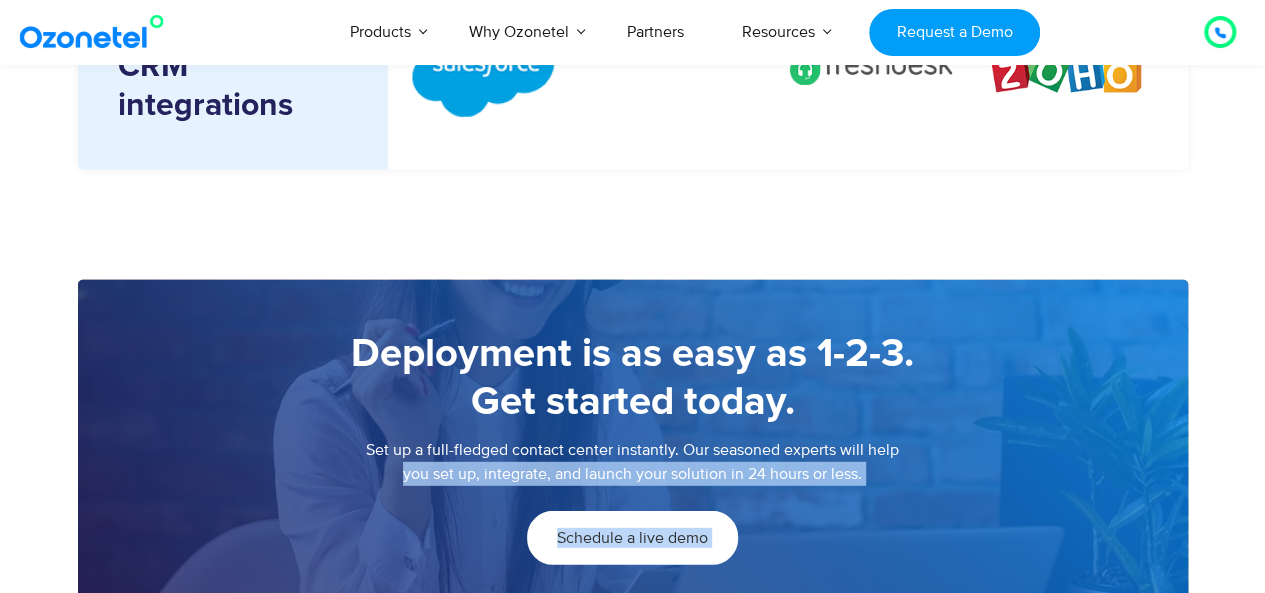 click on "Schedule a live demo" at bounding box center (632, 538) 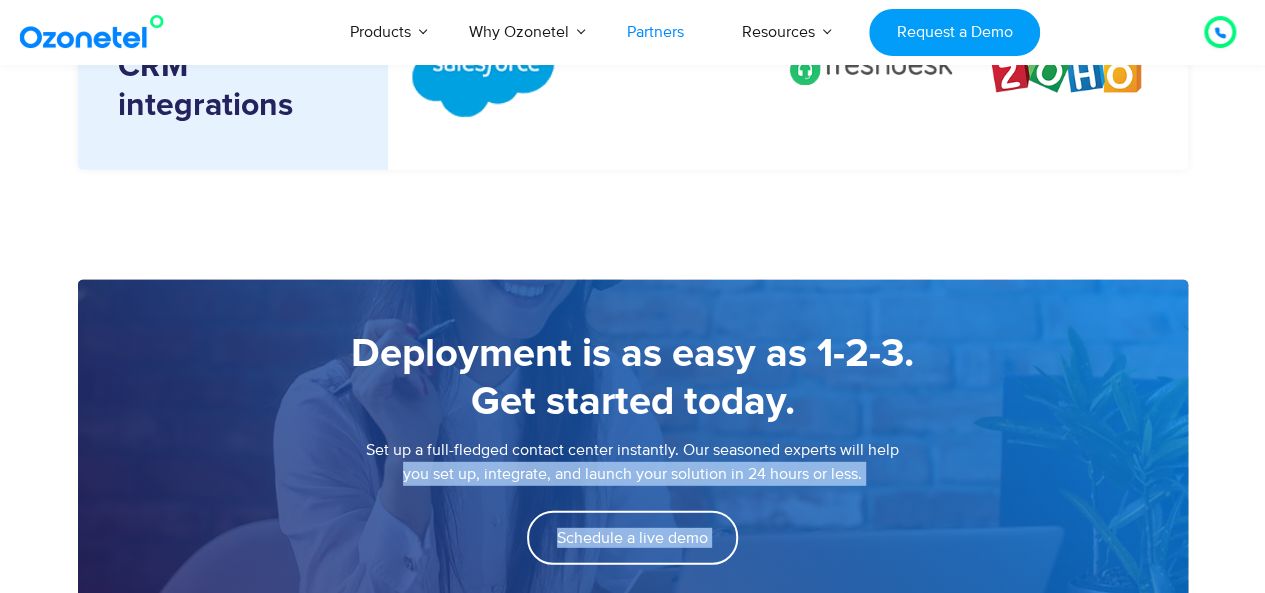 scroll, scrollTop: 2696, scrollLeft: 0, axis: vertical 